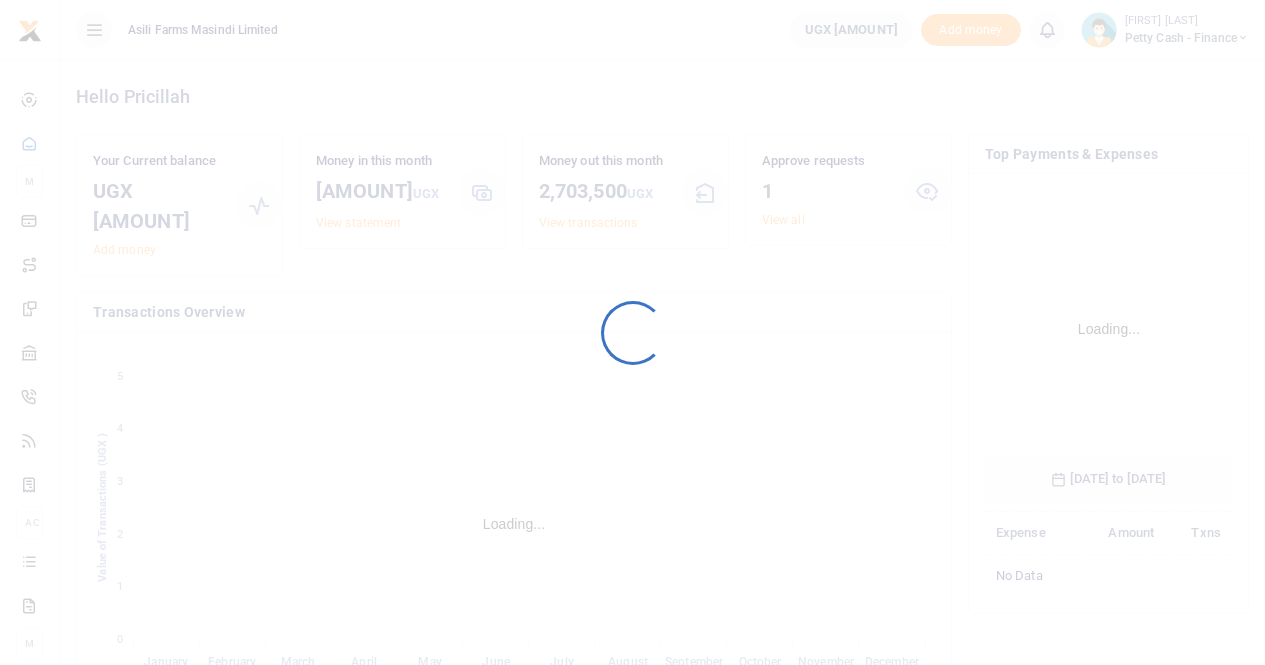 scroll, scrollTop: 0, scrollLeft: 0, axis: both 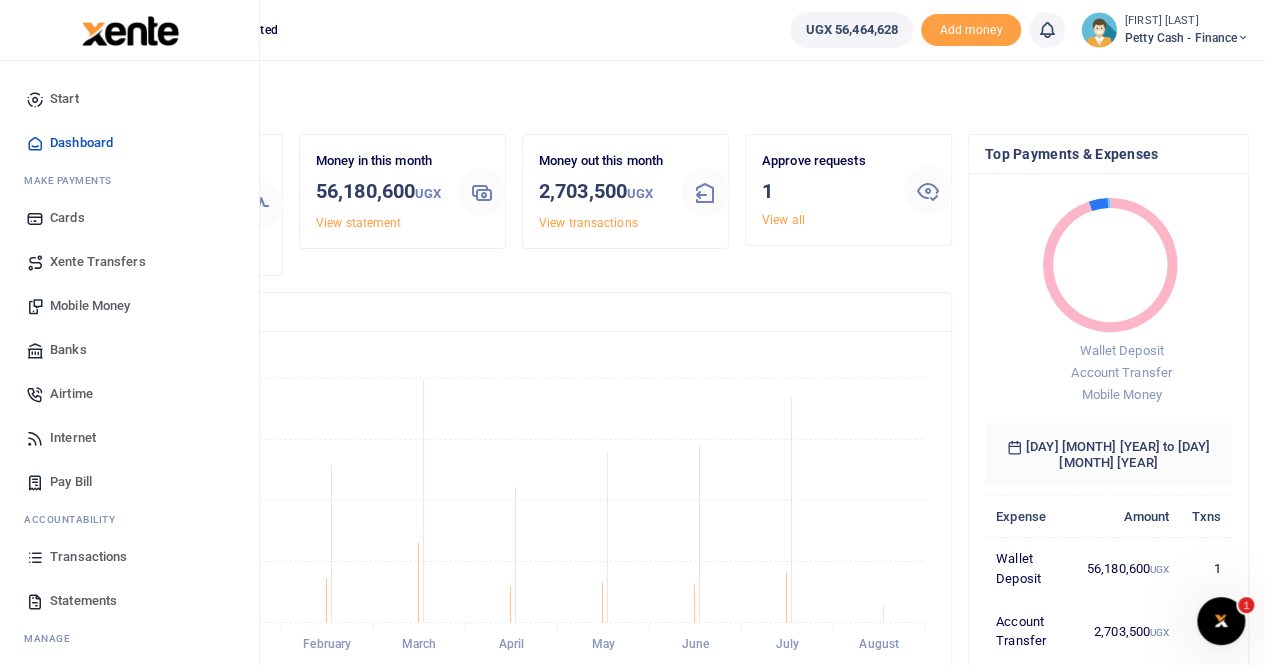 click on "Banks" at bounding box center (129, 350) 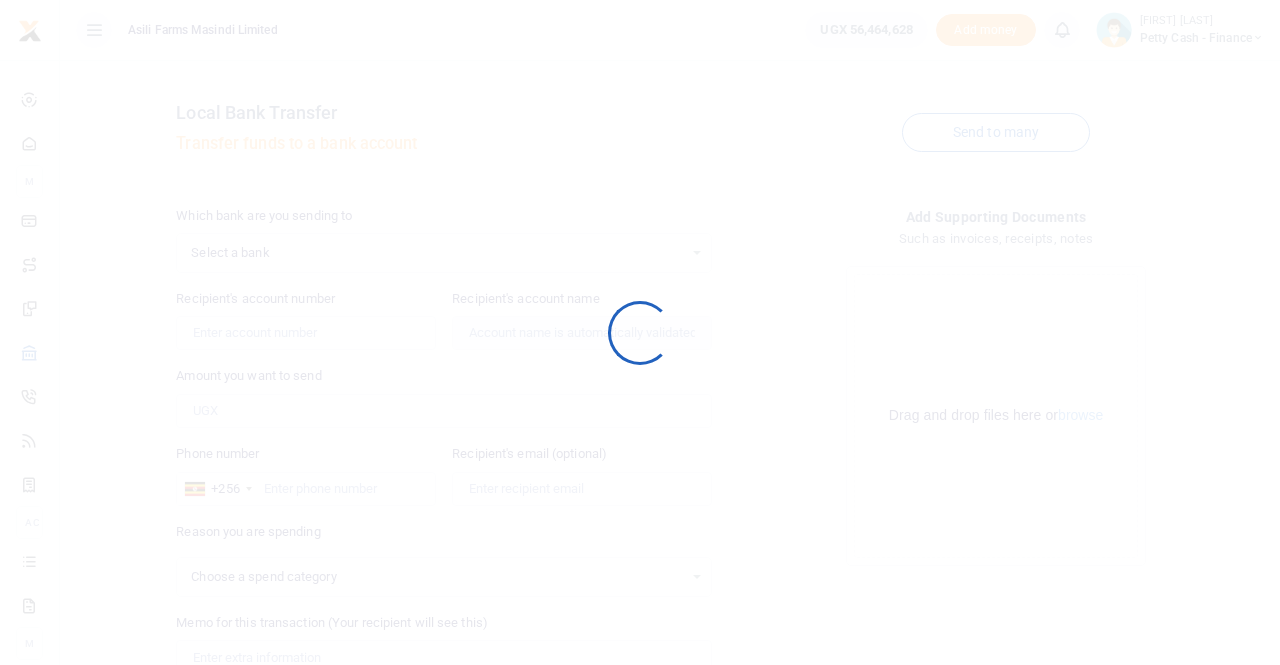 select 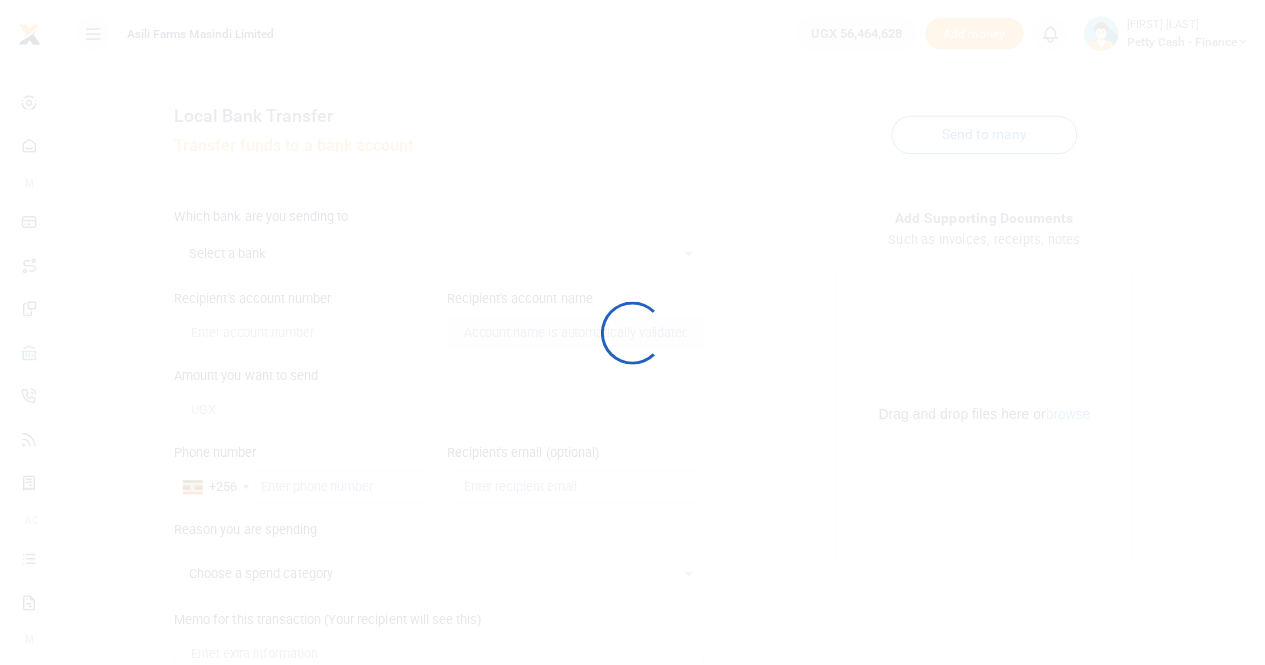 scroll, scrollTop: 0, scrollLeft: 0, axis: both 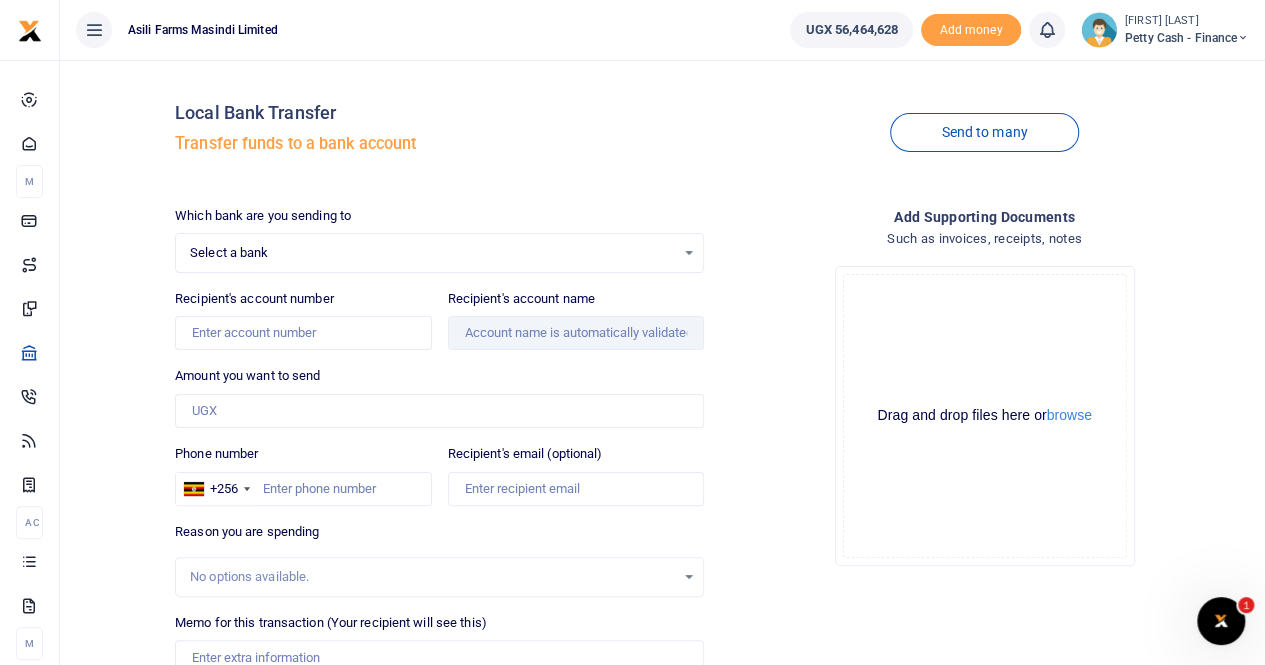click on "Select a bank" at bounding box center [432, 253] 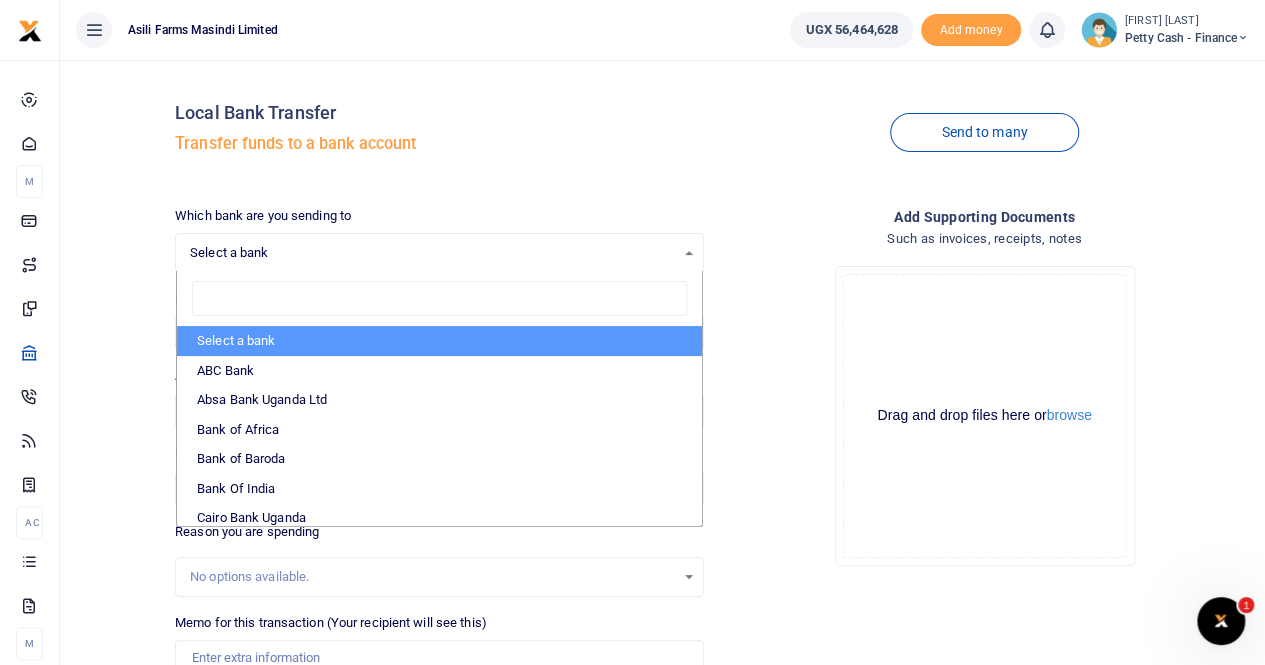 click at bounding box center (439, 299) 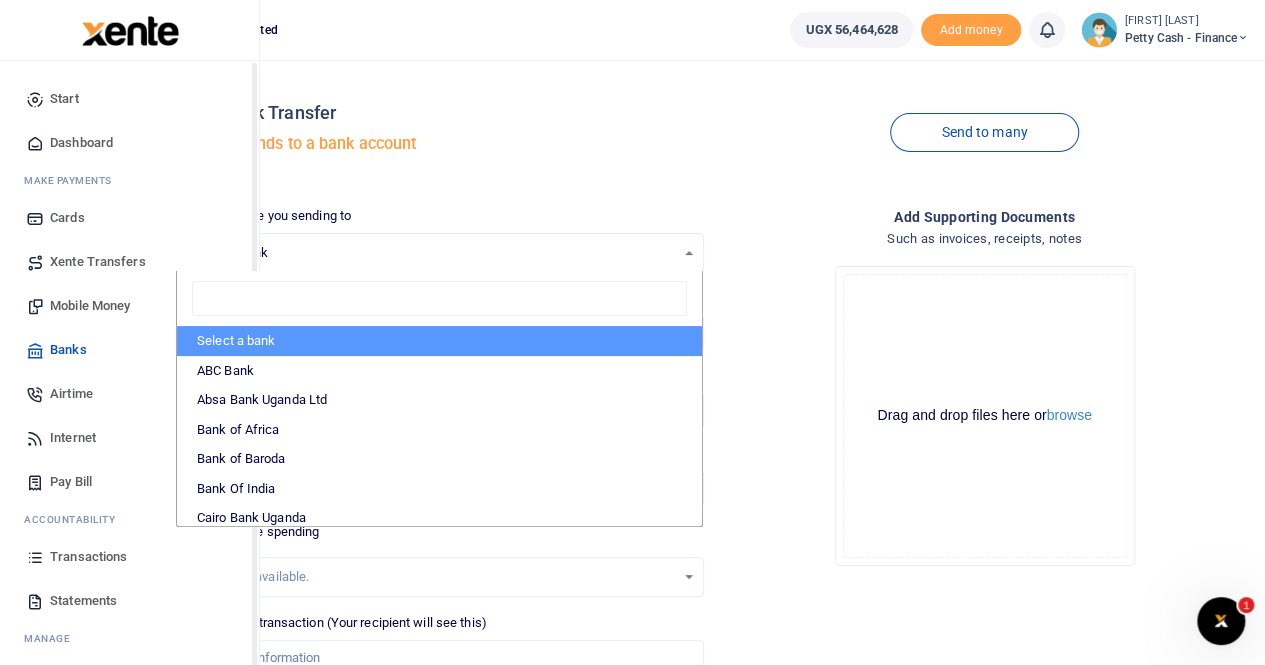 click on "Xente Transfers" at bounding box center (98, 262) 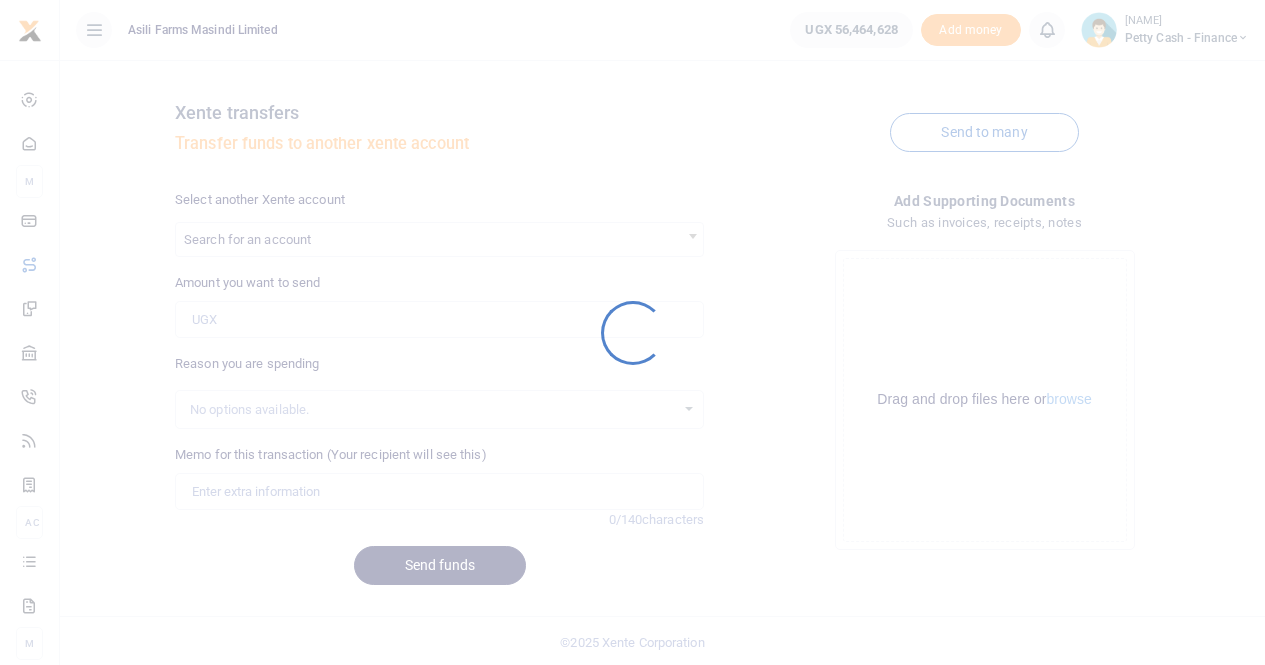 scroll, scrollTop: 0, scrollLeft: 0, axis: both 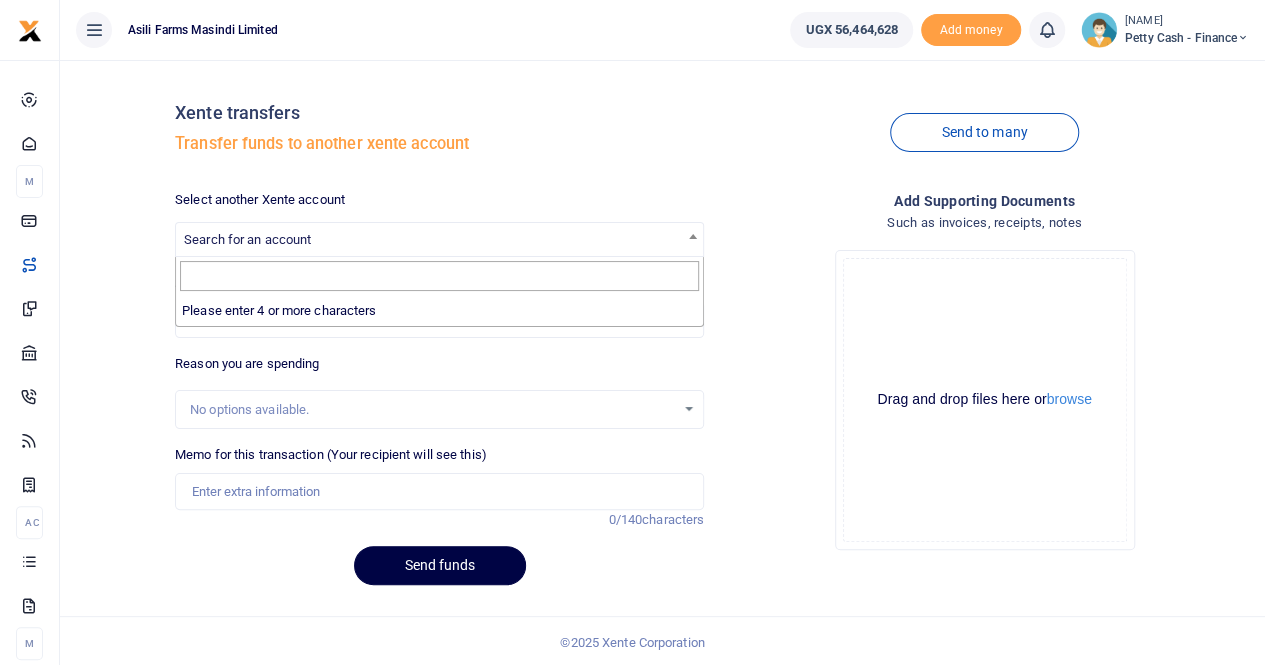 click on "Search for an account" at bounding box center [247, 239] 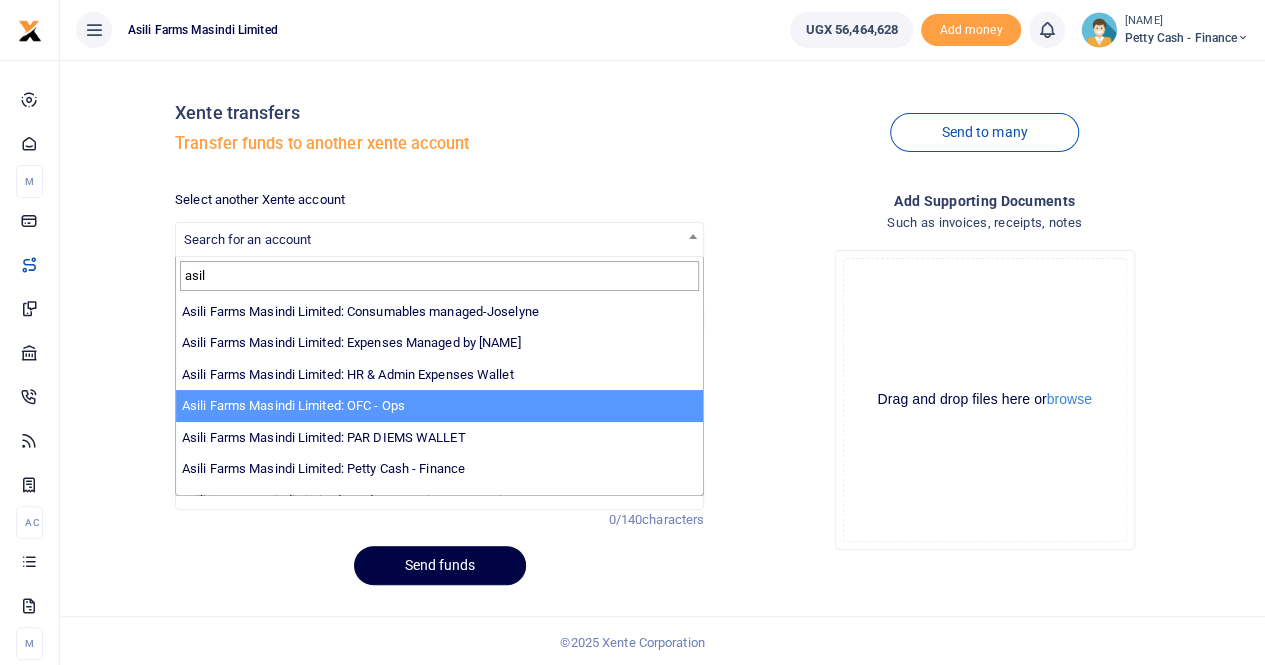 scroll, scrollTop: 146, scrollLeft: 0, axis: vertical 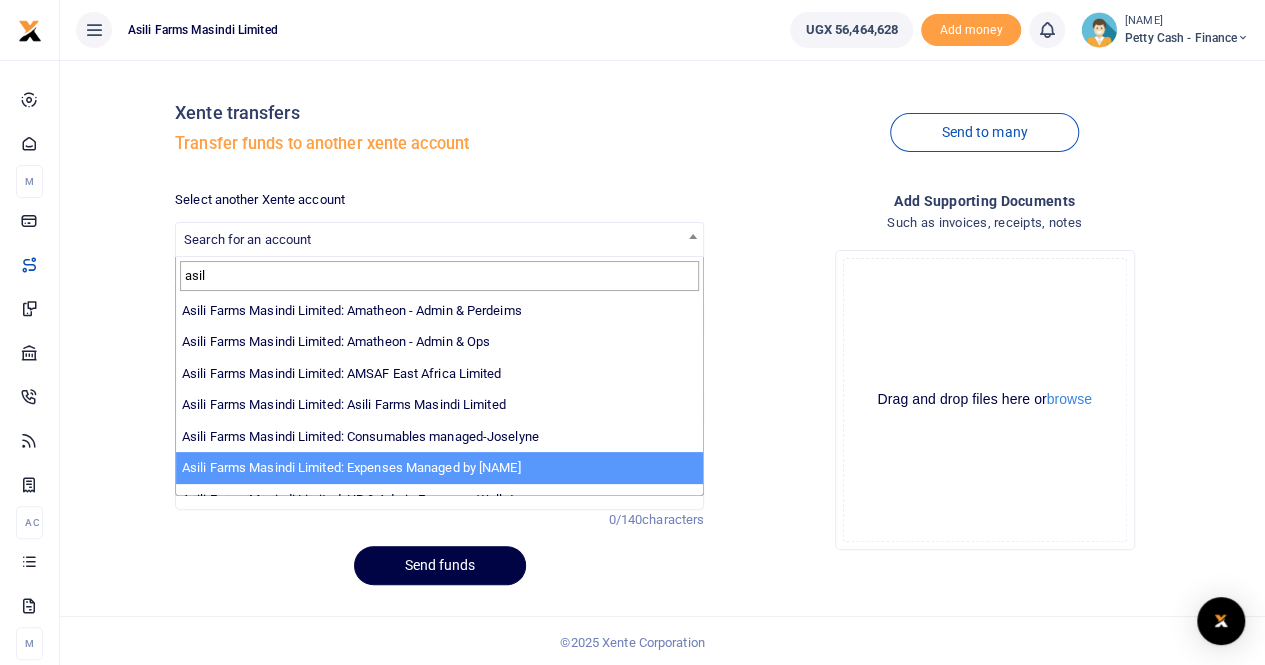 type on "asil" 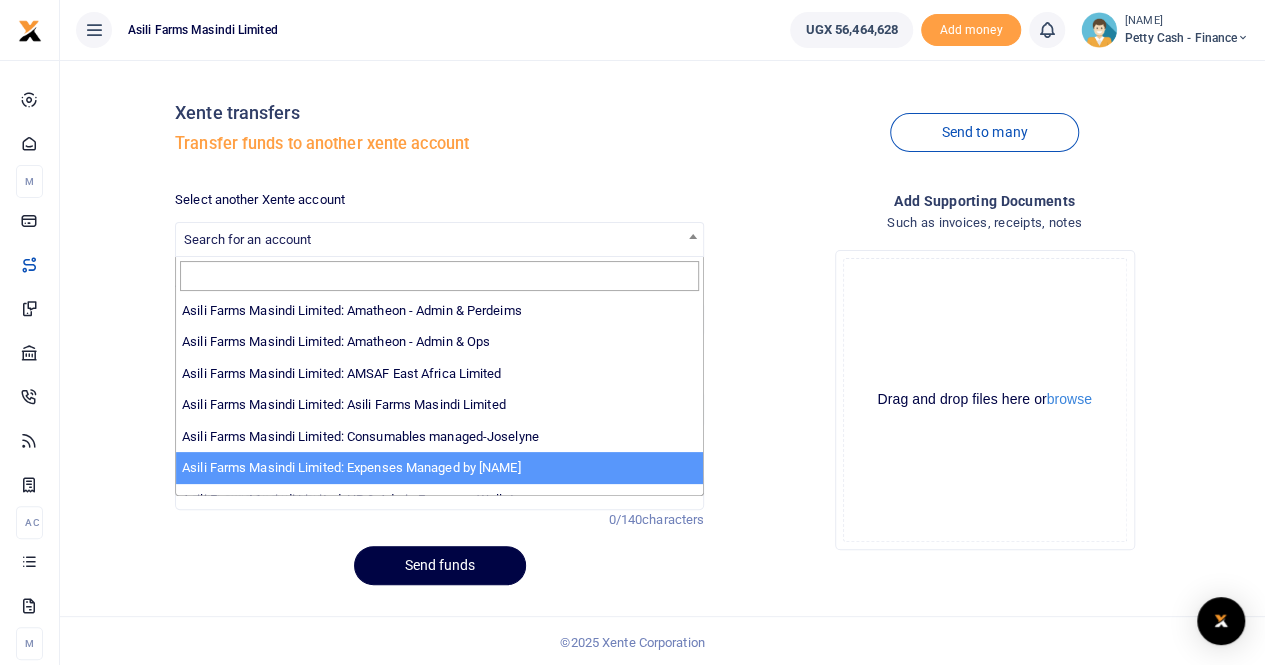 select on "3438" 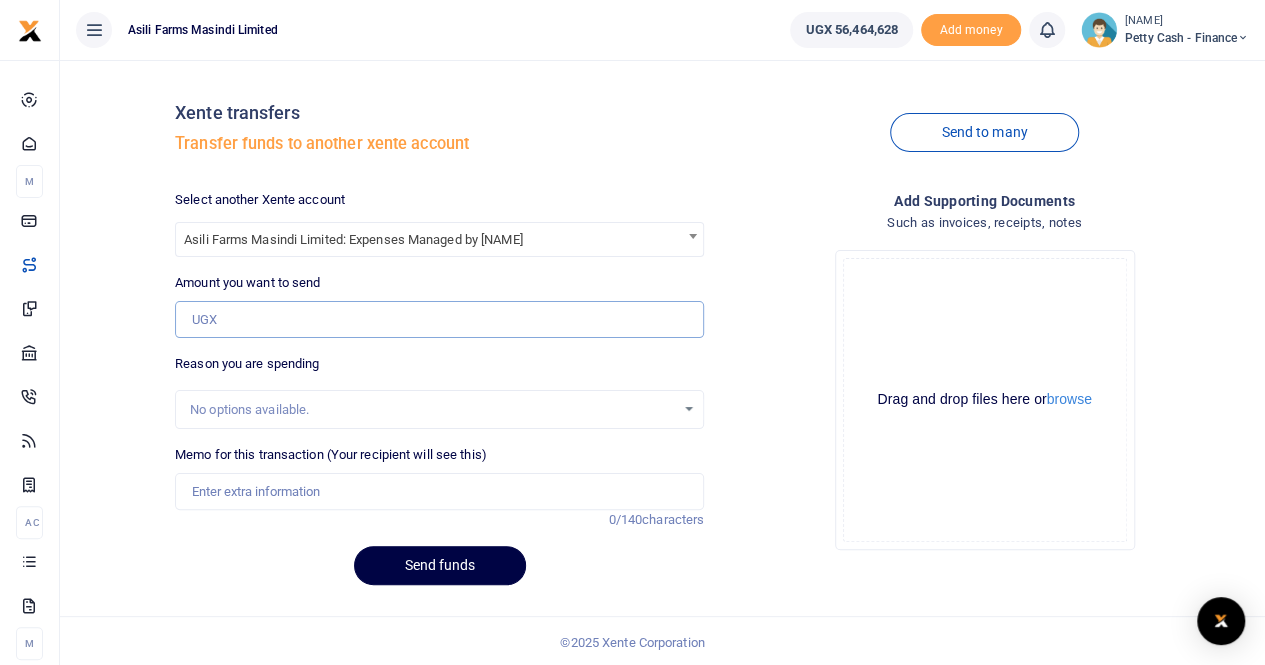 click on "Amount you want to send" at bounding box center [439, 320] 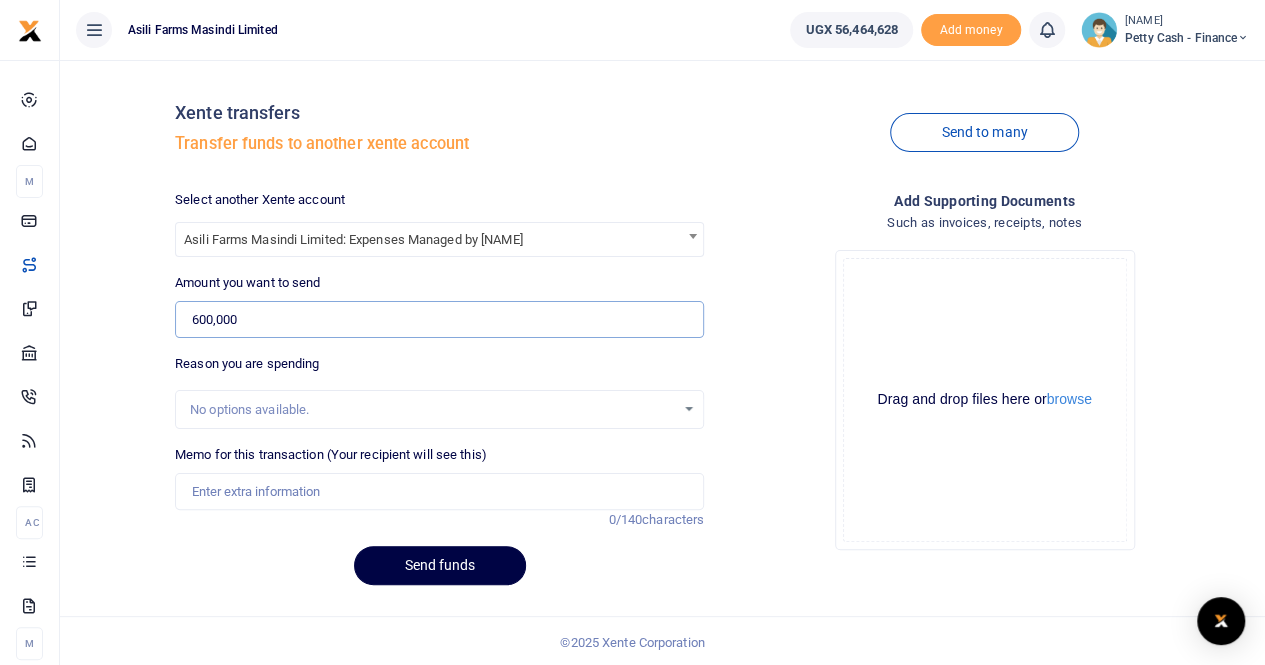 type on "600,000" 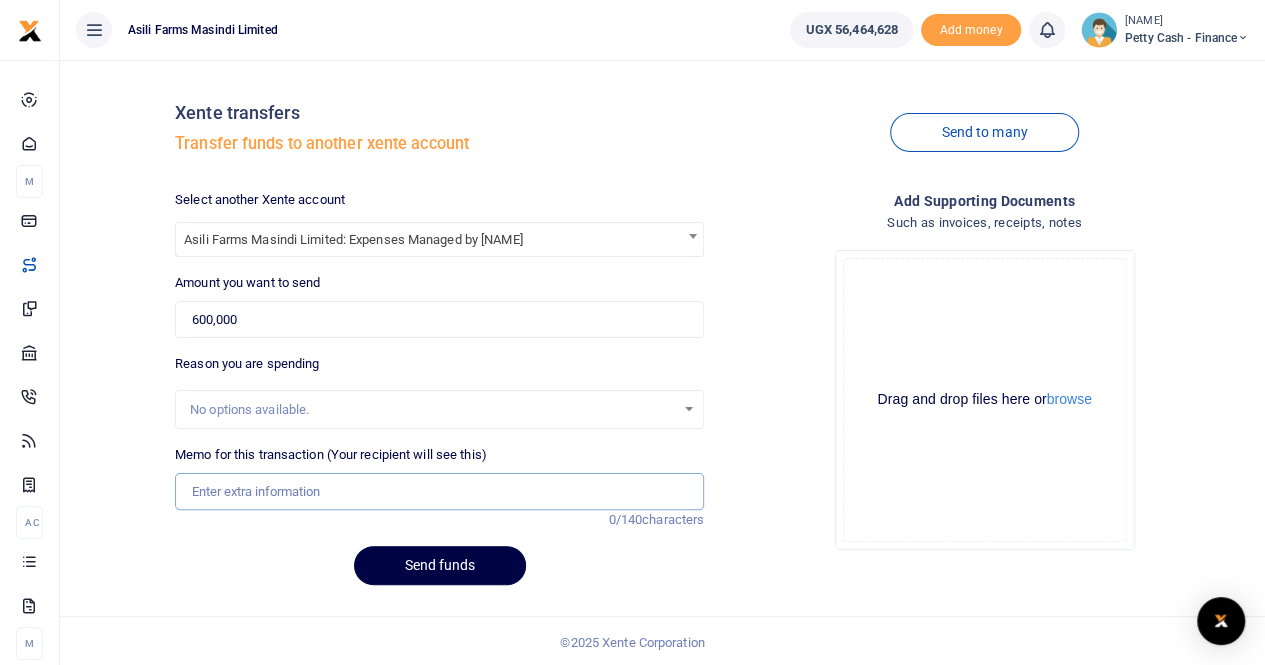 click on "Memo for this transaction (Your recipient will see this)" at bounding box center (439, 492) 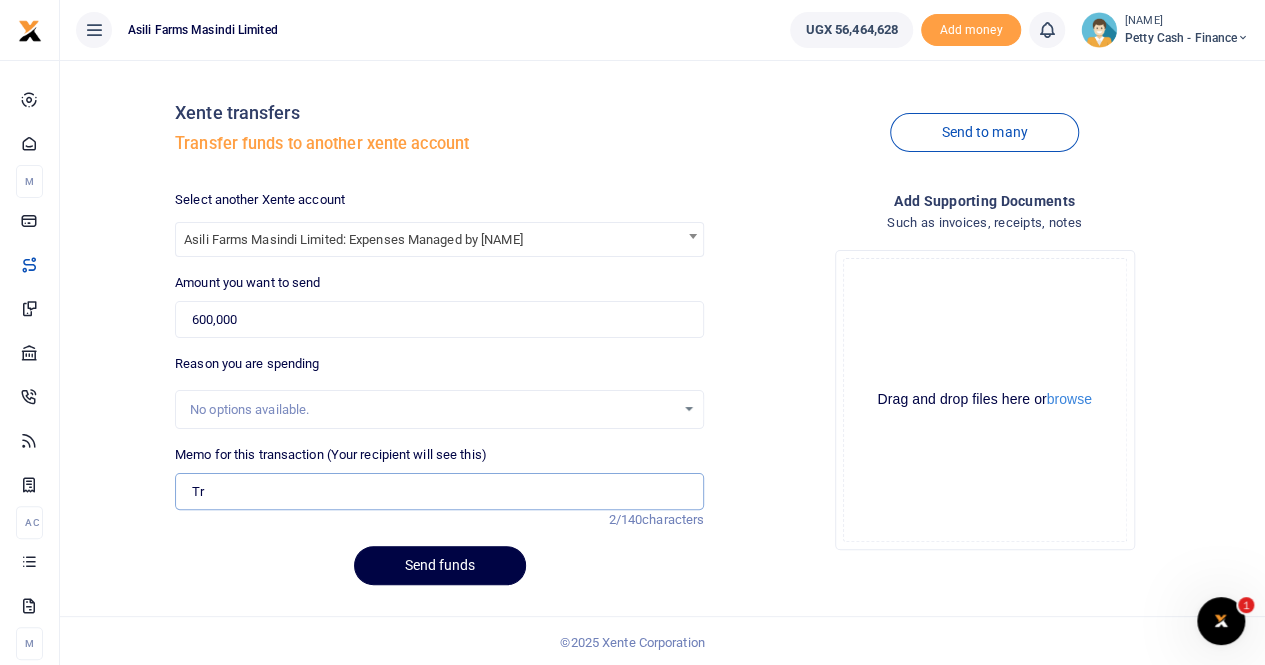 scroll, scrollTop: 0, scrollLeft: 0, axis: both 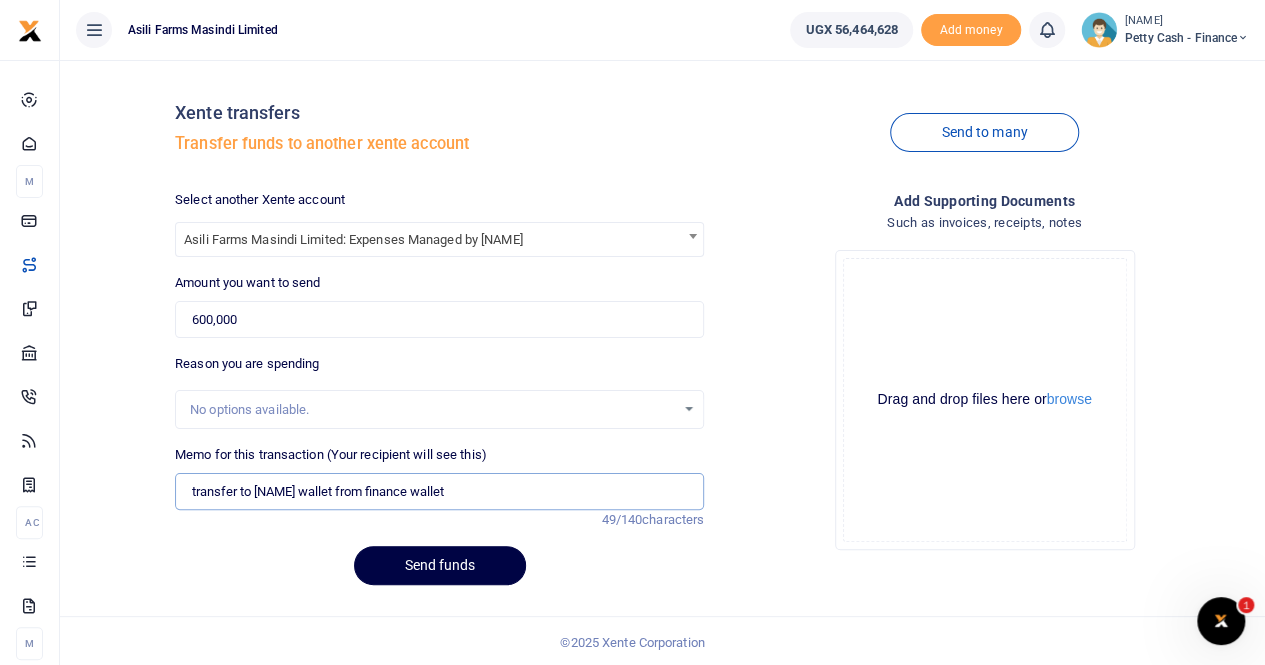 paste on "Fuel to mobilize water truck from Kampala to kigumba" 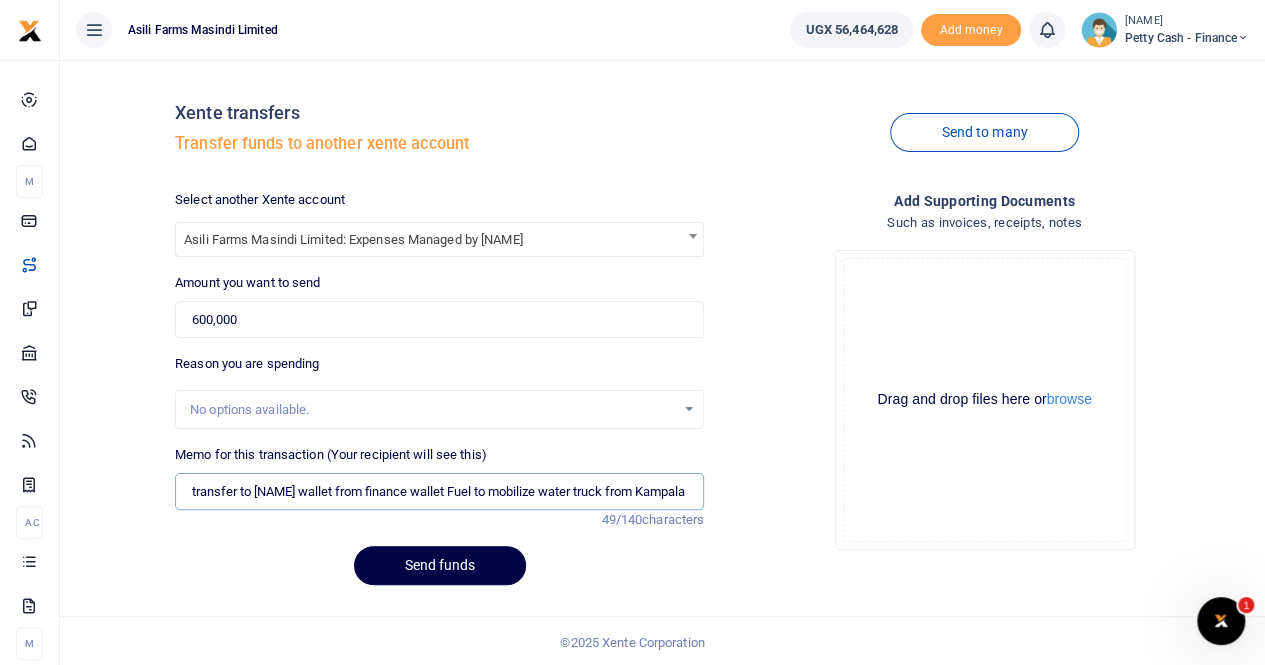 scroll, scrollTop: 0, scrollLeft: 102, axis: horizontal 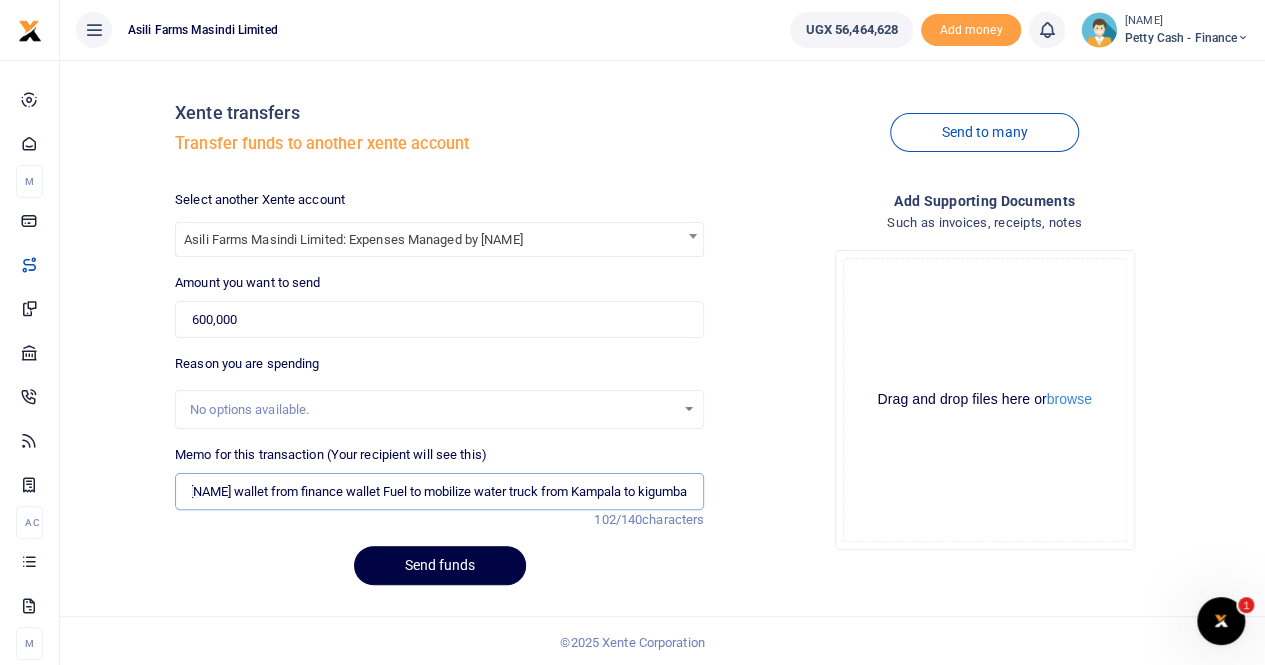 click on "transfer to Sam ochen wallet from finance wallet Fuel to mobilize water truck from Kampala to kigumba" at bounding box center (439, 492) 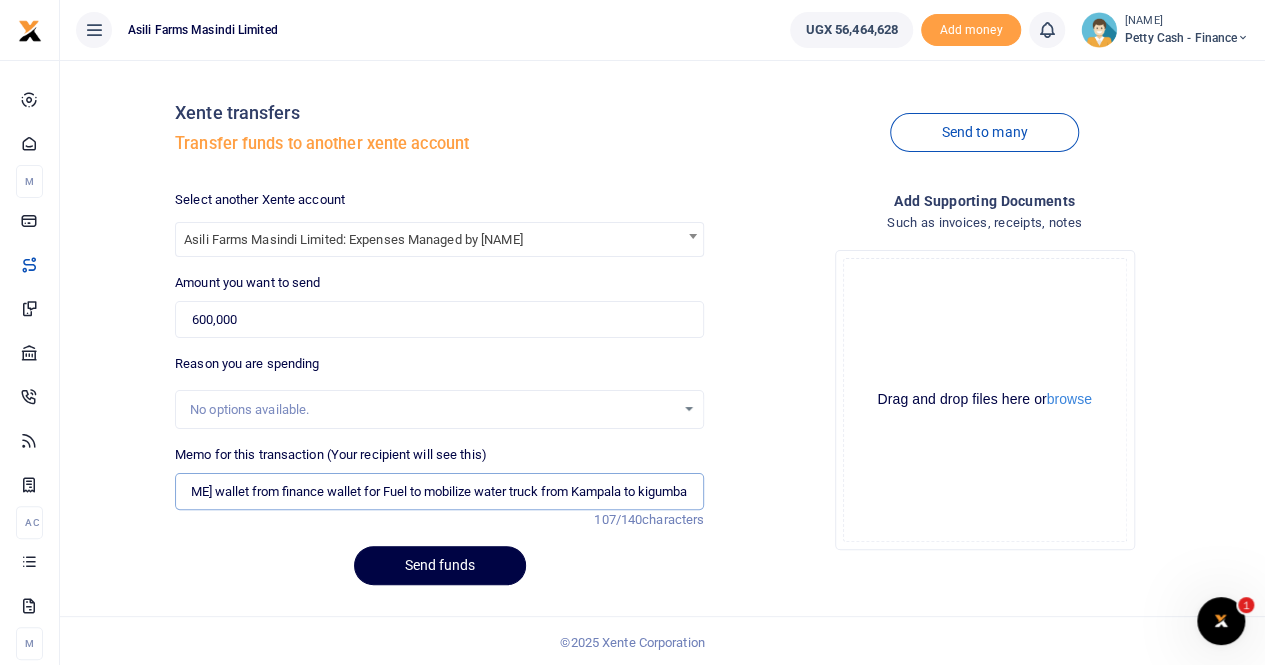 scroll, scrollTop: 2, scrollLeft: 0, axis: vertical 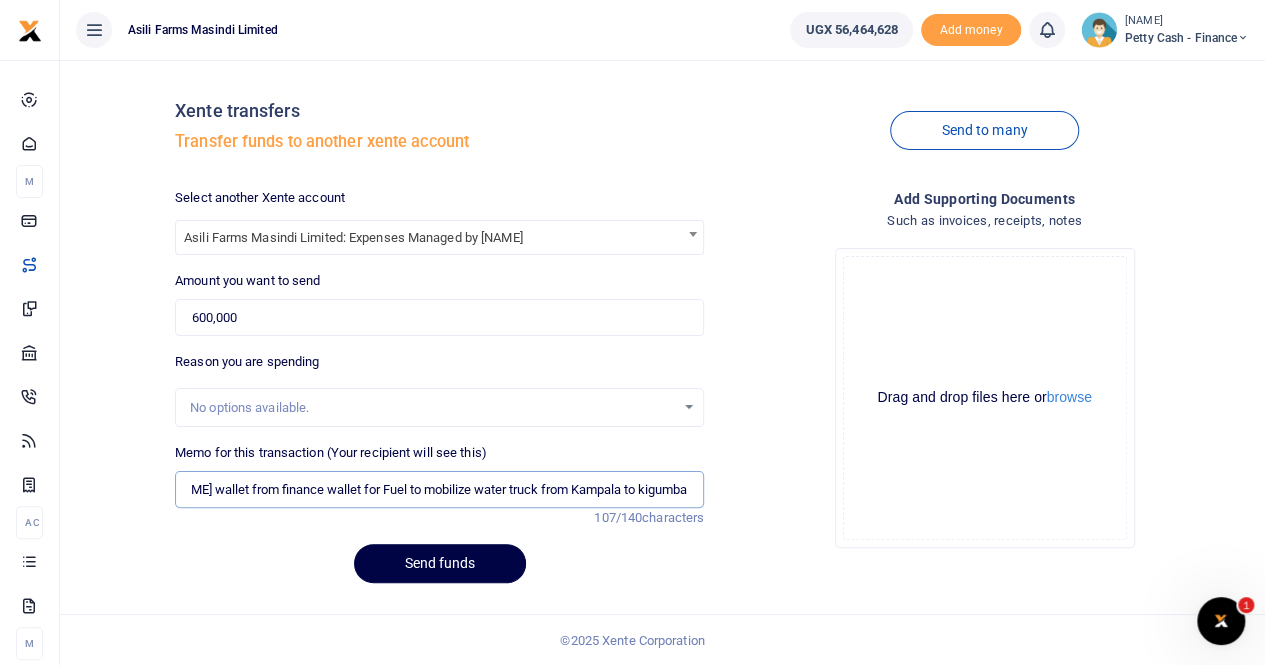 type on "transfer to Sam ochen wallet from finance wallet for  Fuel to mobilize water truck from Kampala to kigumba" 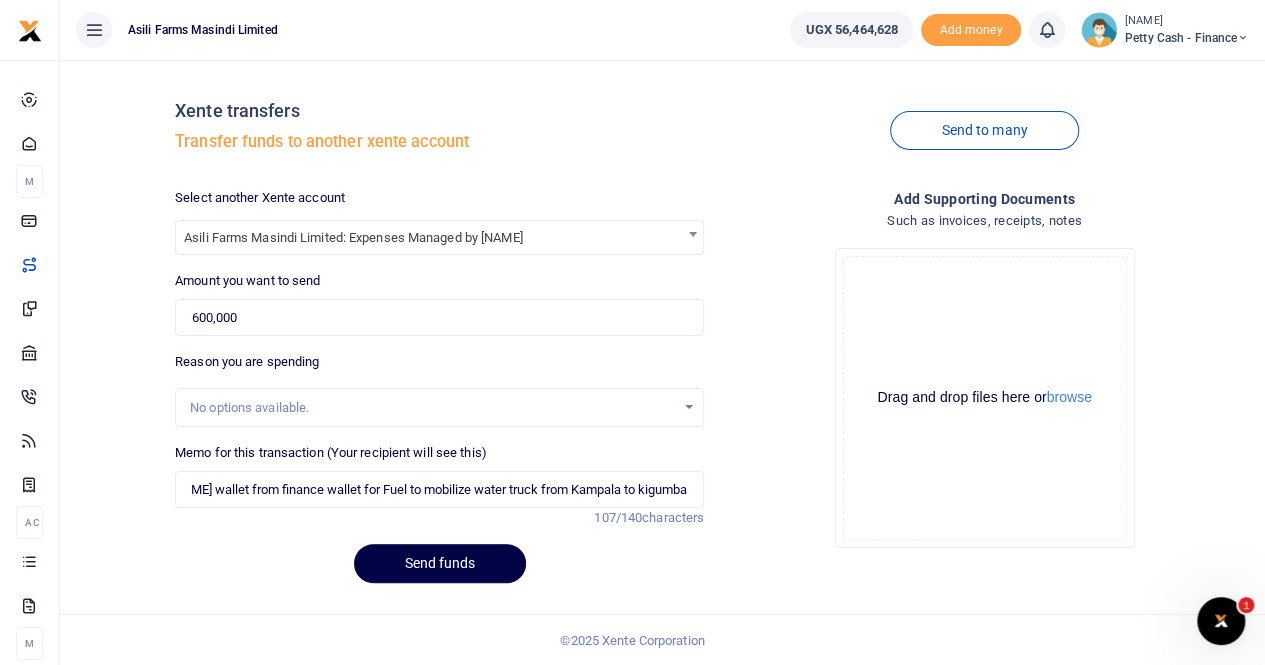 scroll, scrollTop: 0, scrollLeft: 0, axis: both 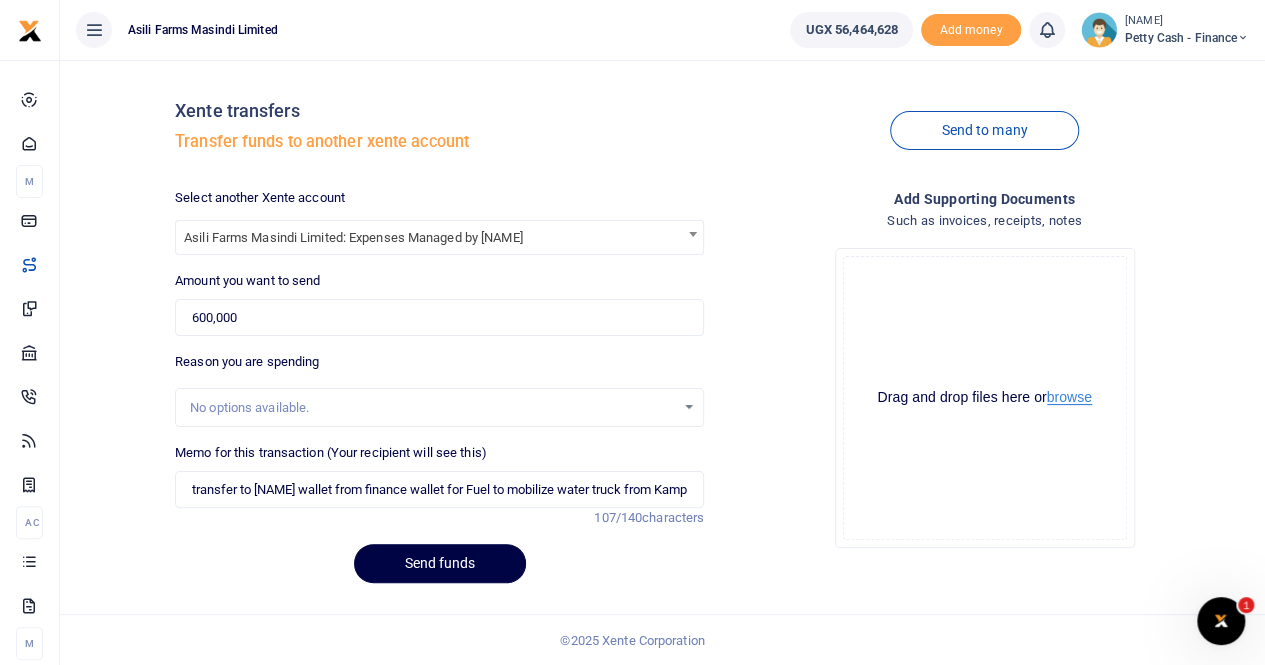 click on "browse" at bounding box center (1069, 397) 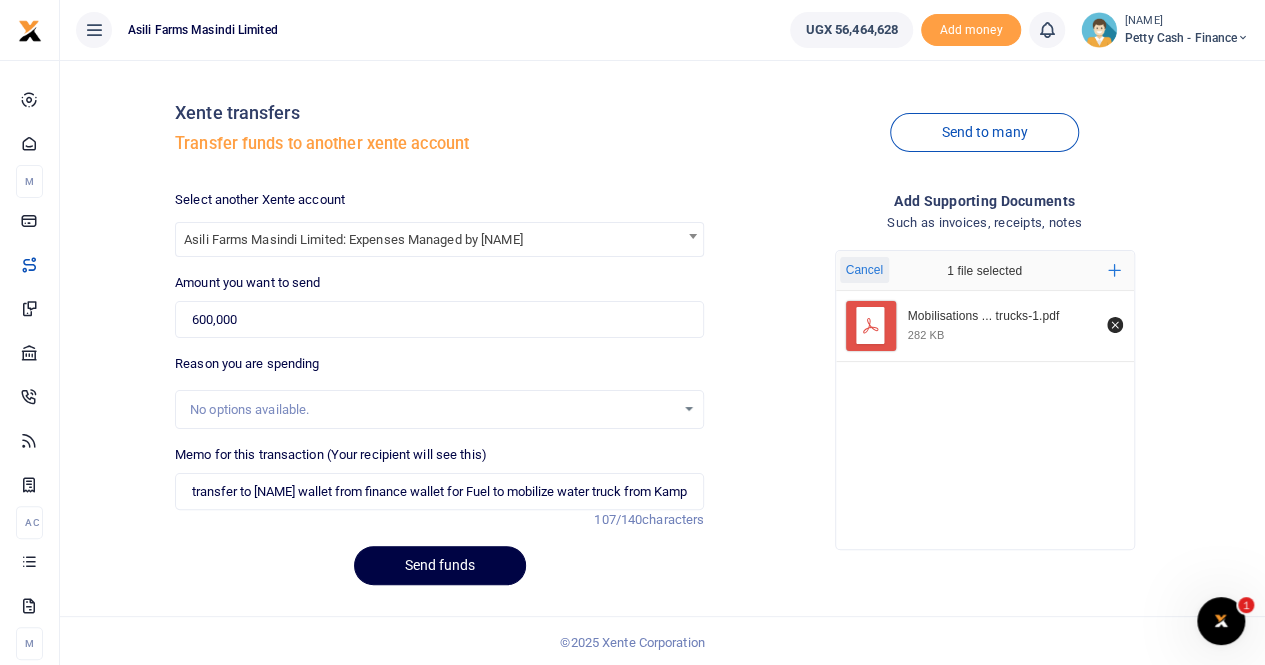scroll, scrollTop: 2, scrollLeft: 0, axis: vertical 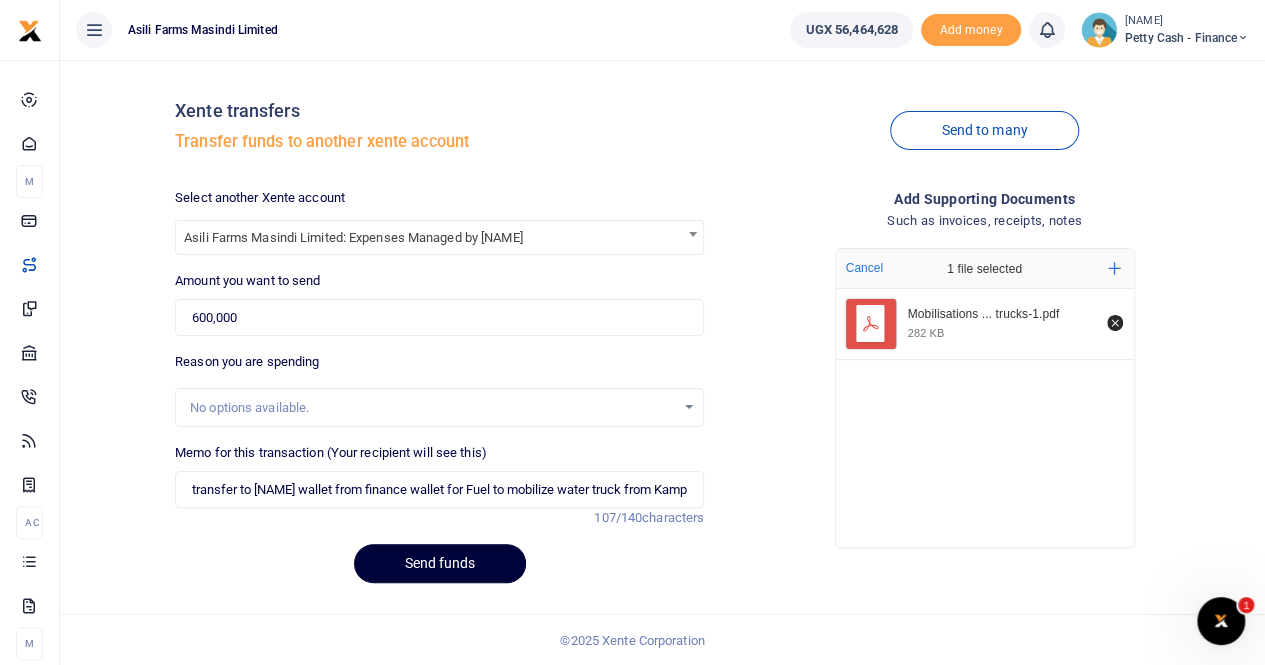 click on "Send funds" at bounding box center [440, 563] 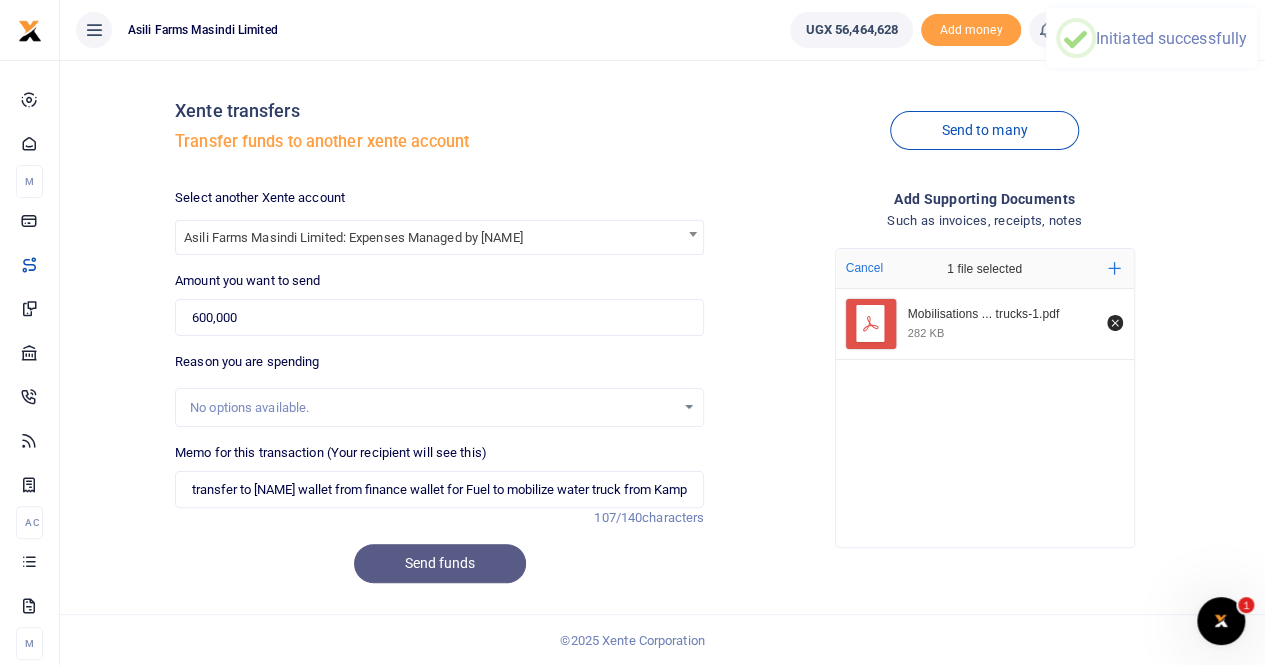 scroll, scrollTop: 0, scrollLeft: 0, axis: both 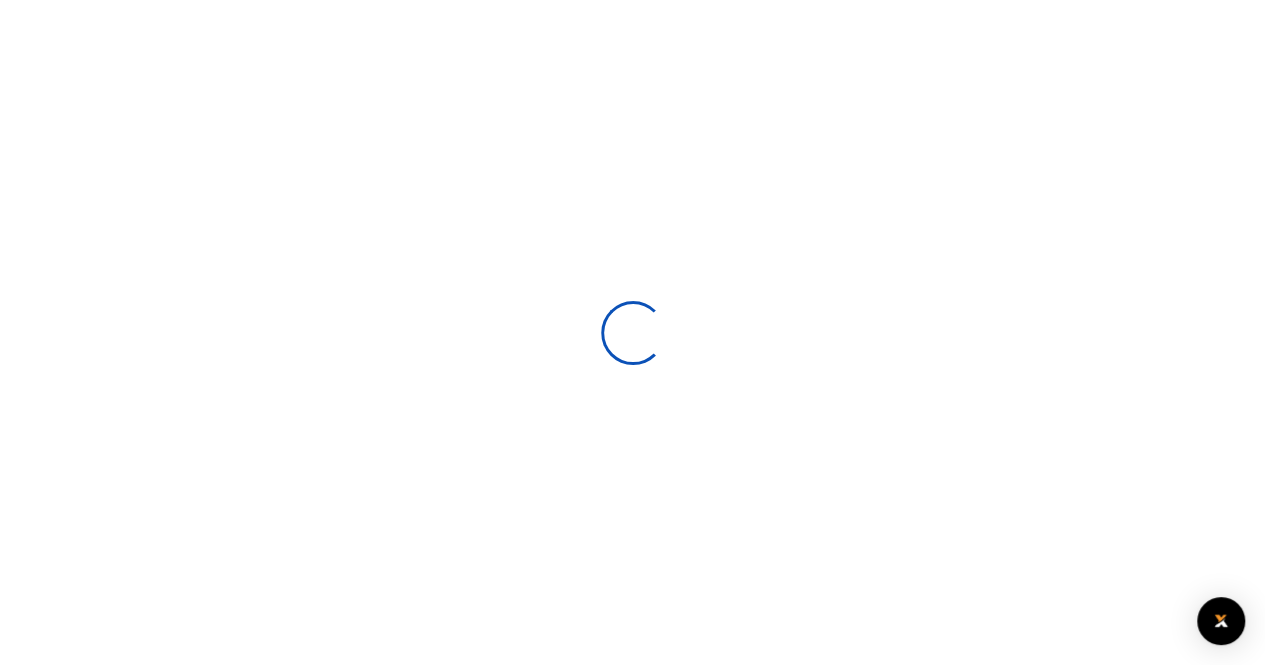 select 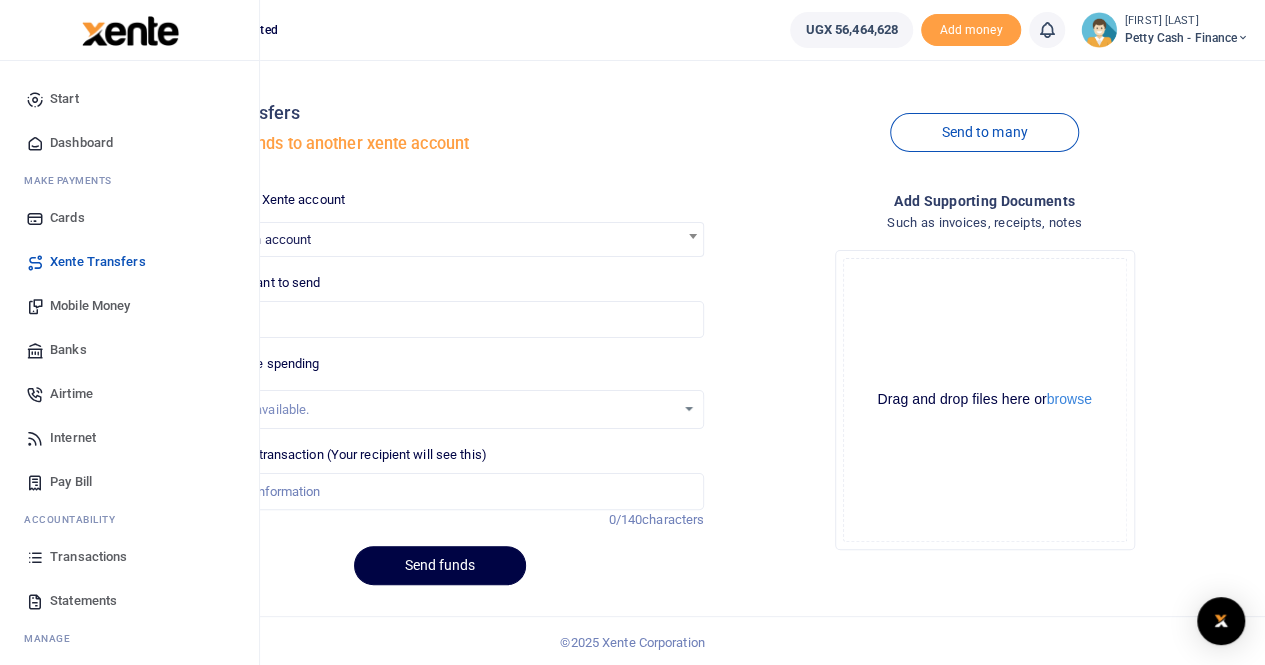 click on "Banks" at bounding box center (68, 350) 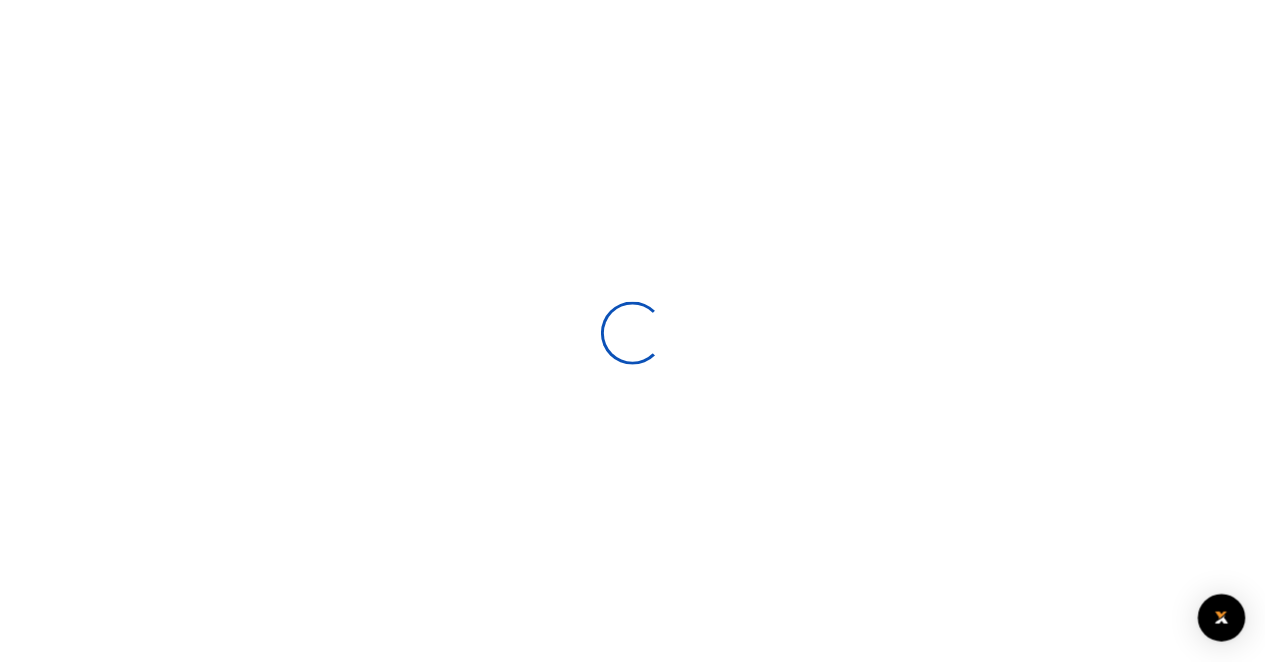 scroll, scrollTop: 0, scrollLeft: 0, axis: both 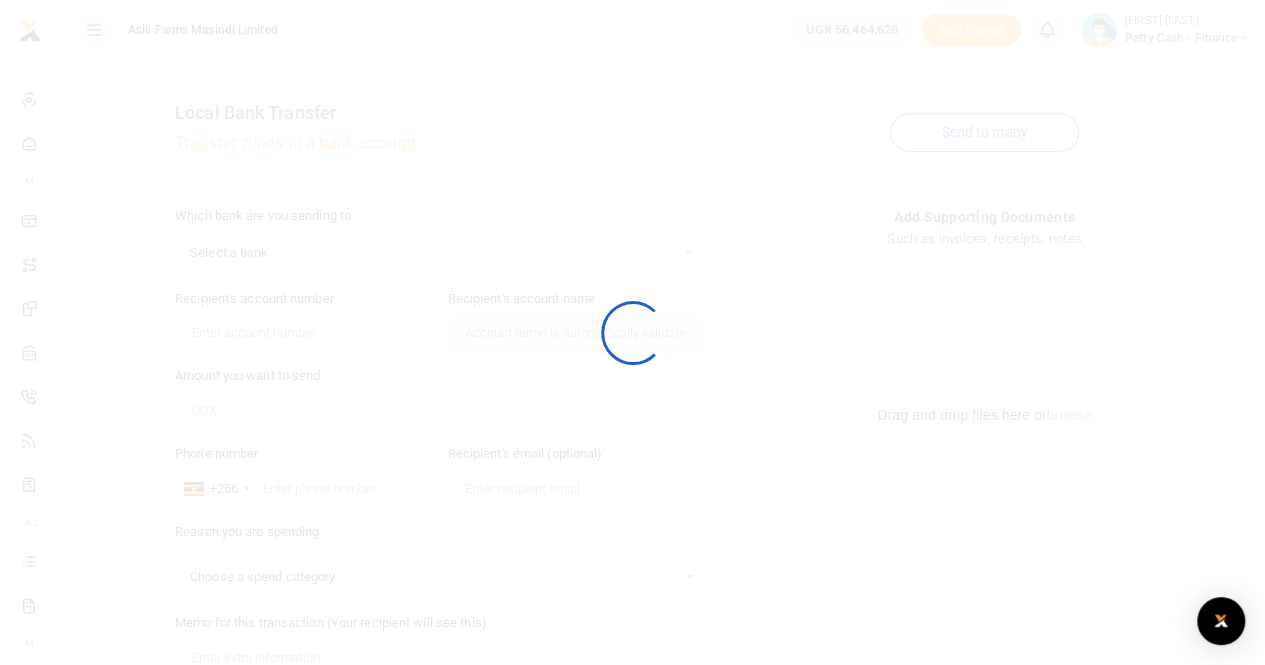 select 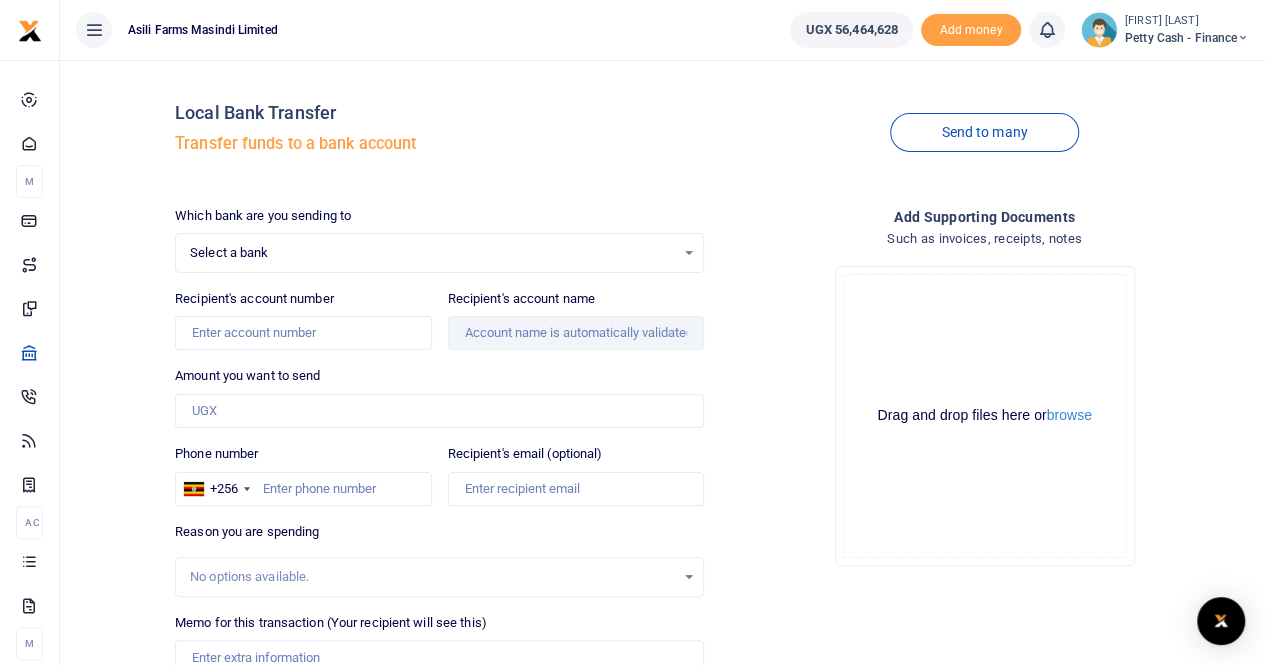 click on "Select a bank" at bounding box center [432, 253] 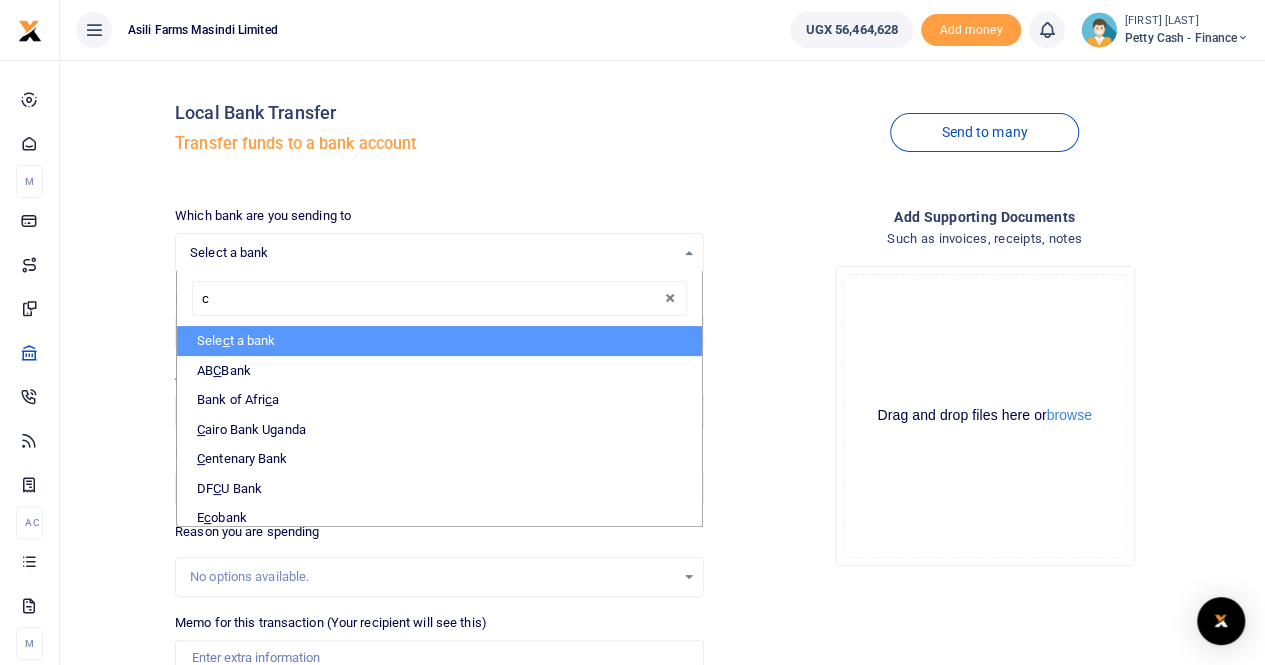 type on "ce" 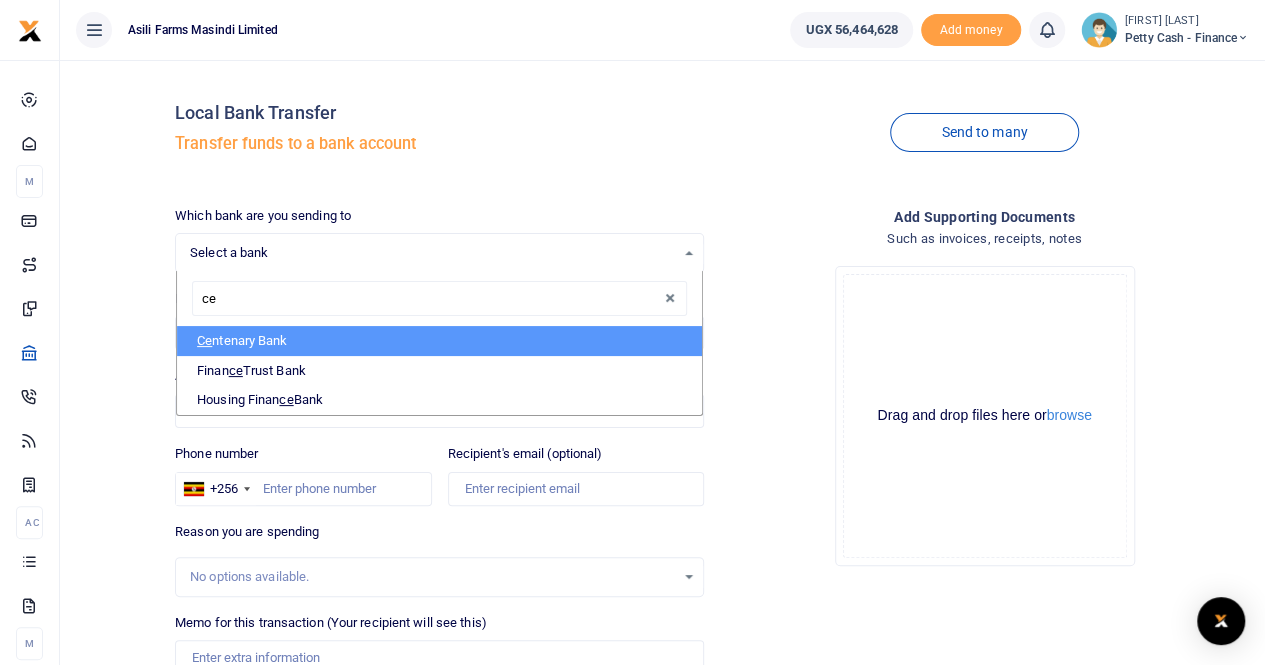 click on "Ce ntenary Bank" at bounding box center [439, 341] 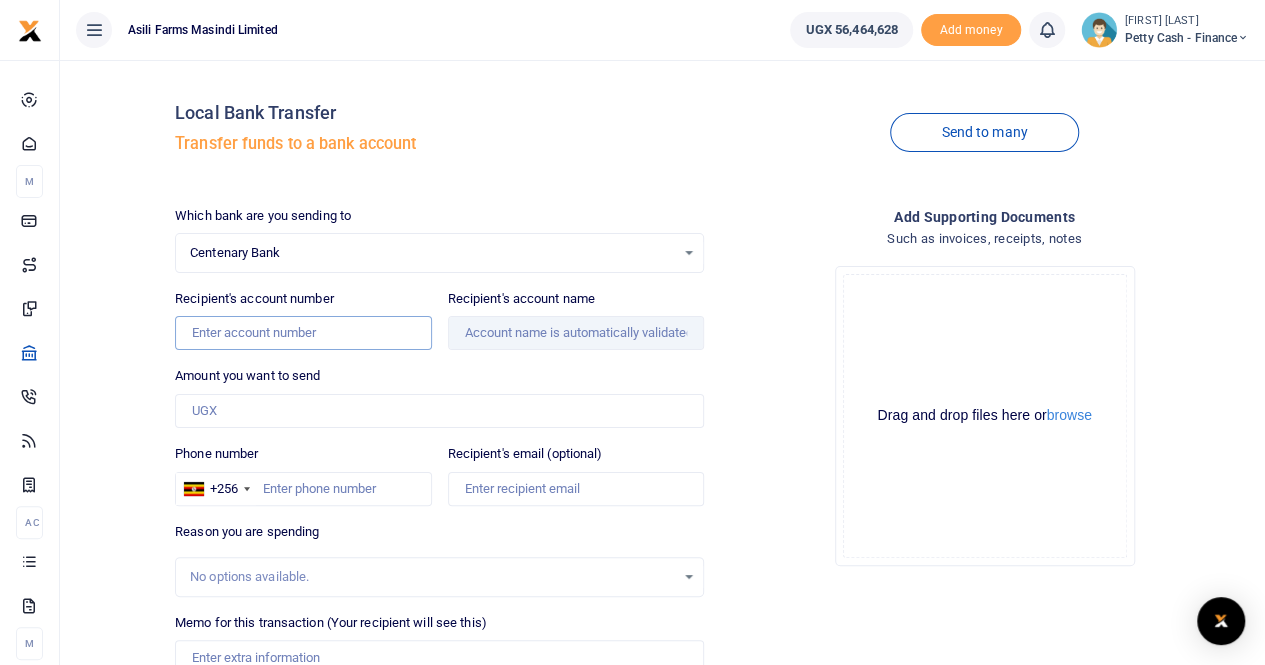click on "Recipient's account number" at bounding box center [303, 333] 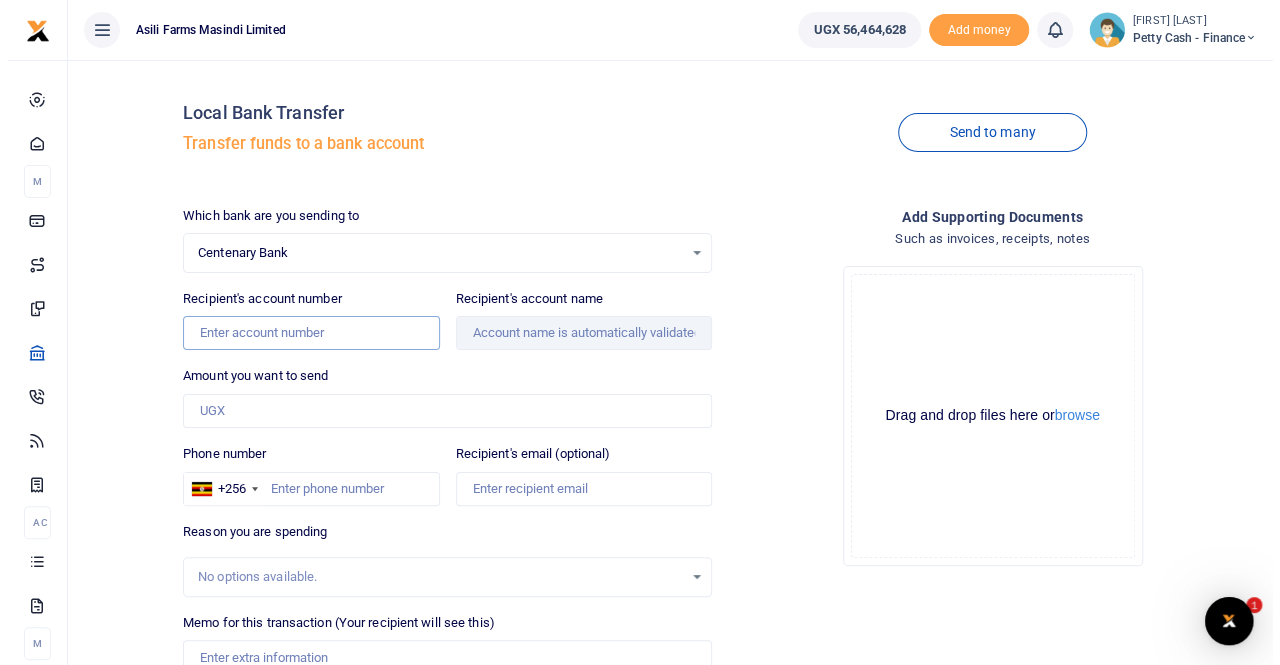 scroll, scrollTop: 0, scrollLeft: 0, axis: both 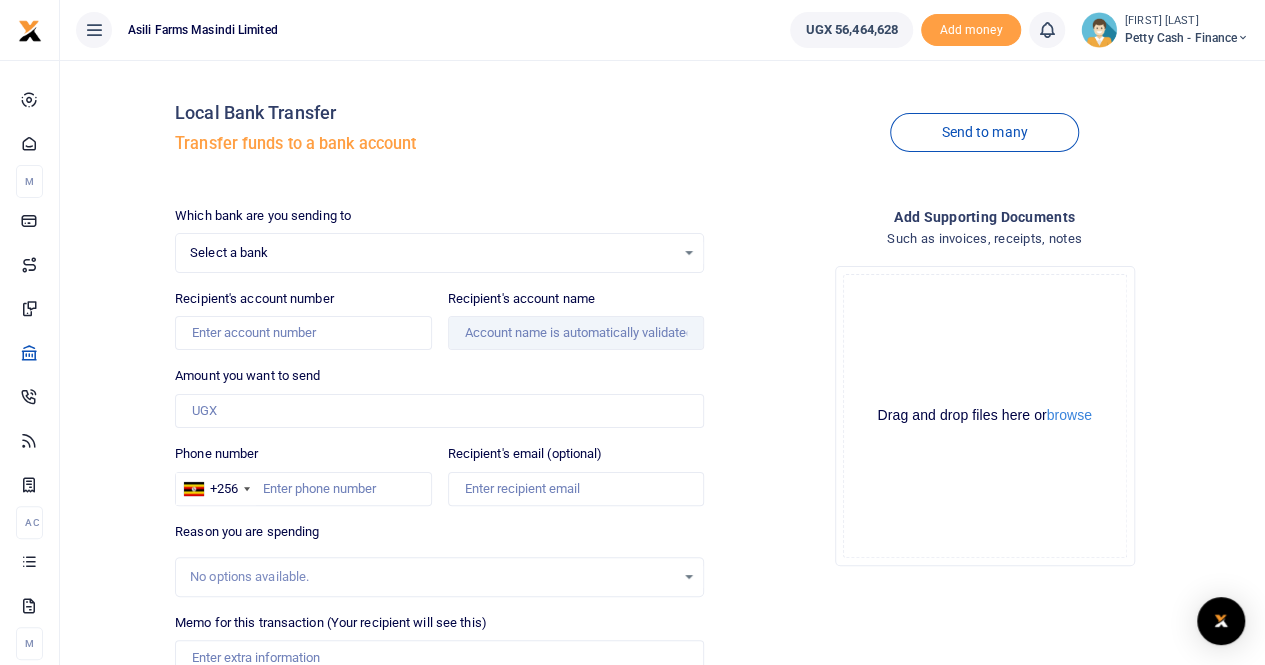 click on "Select a bank" at bounding box center (432, 253) 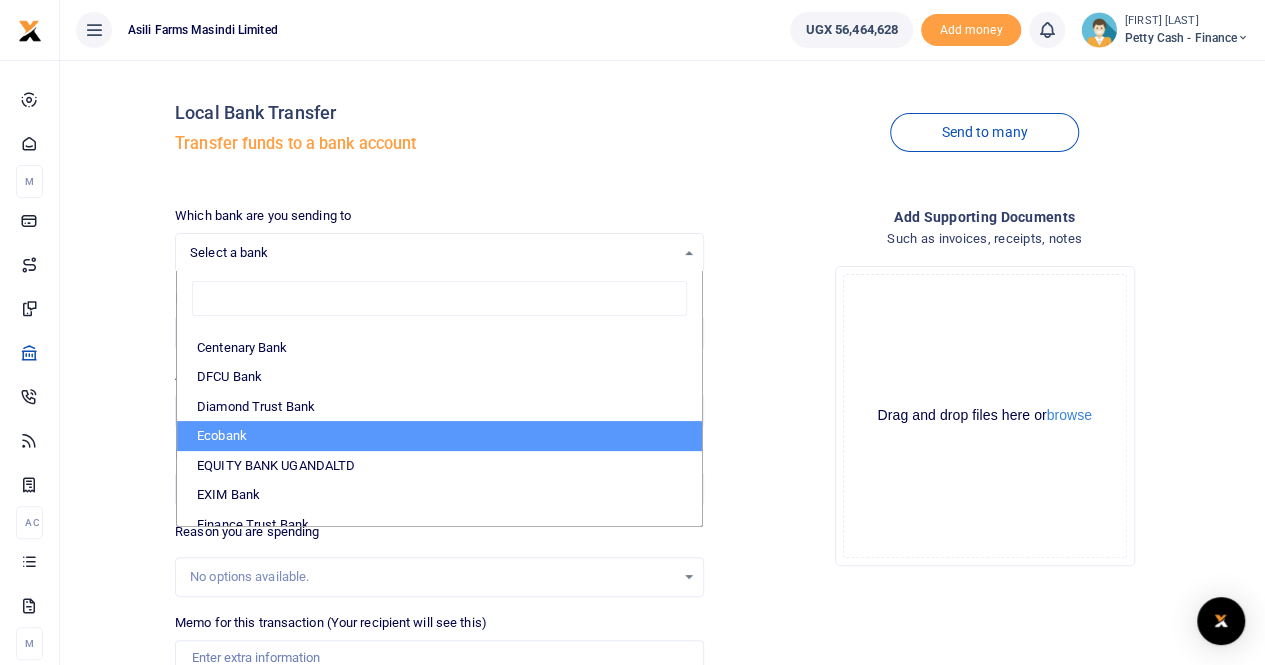 scroll, scrollTop: 100, scrollLeft: 0, axis: vertical 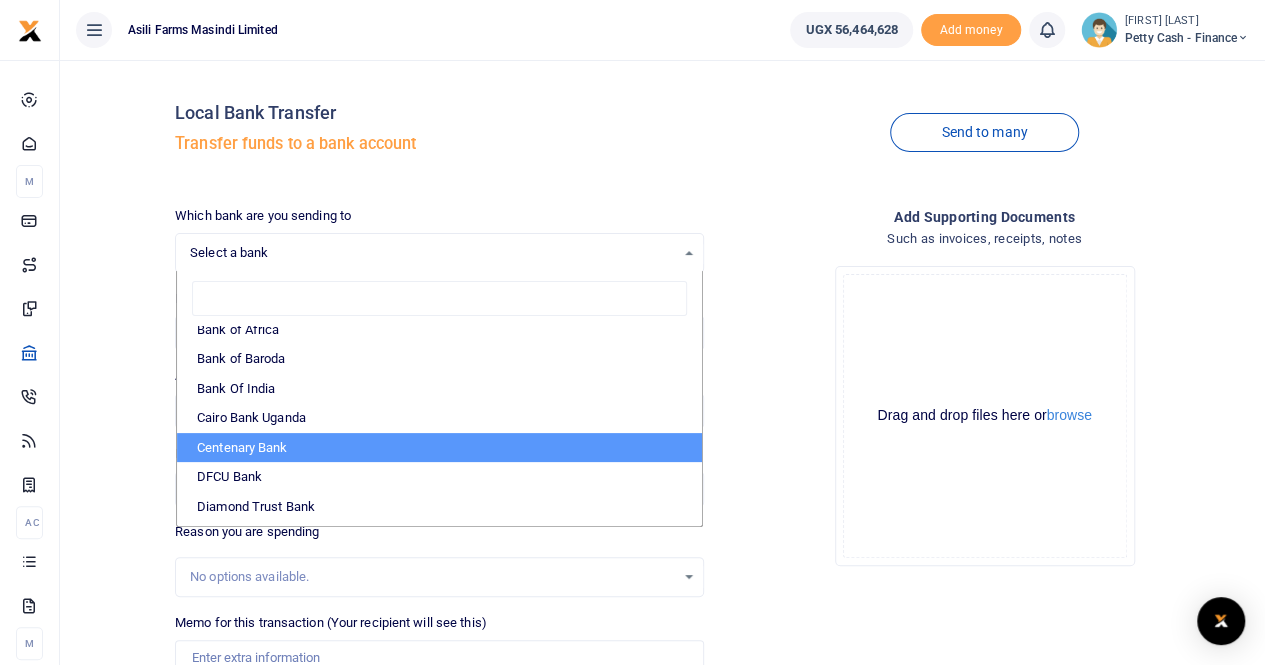 click on "Centenary Bank" at bounding box center [439, 448] 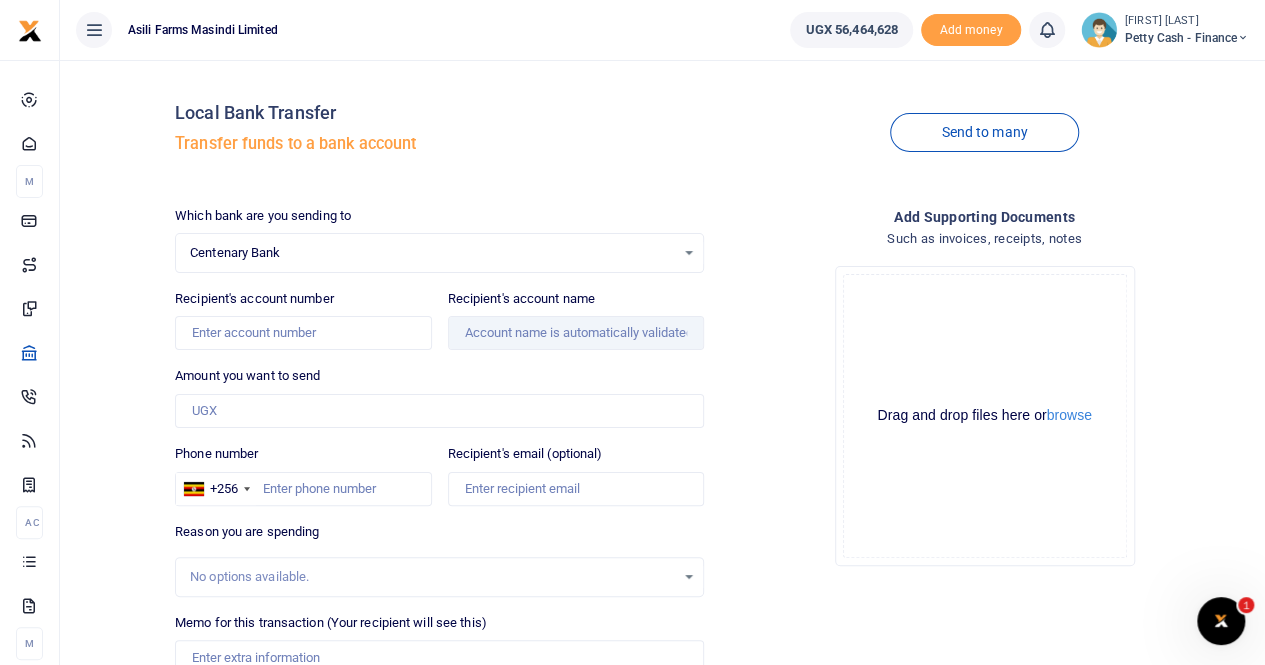 scroll, scrollTop: 0, scrollLeft: 0, axis: both 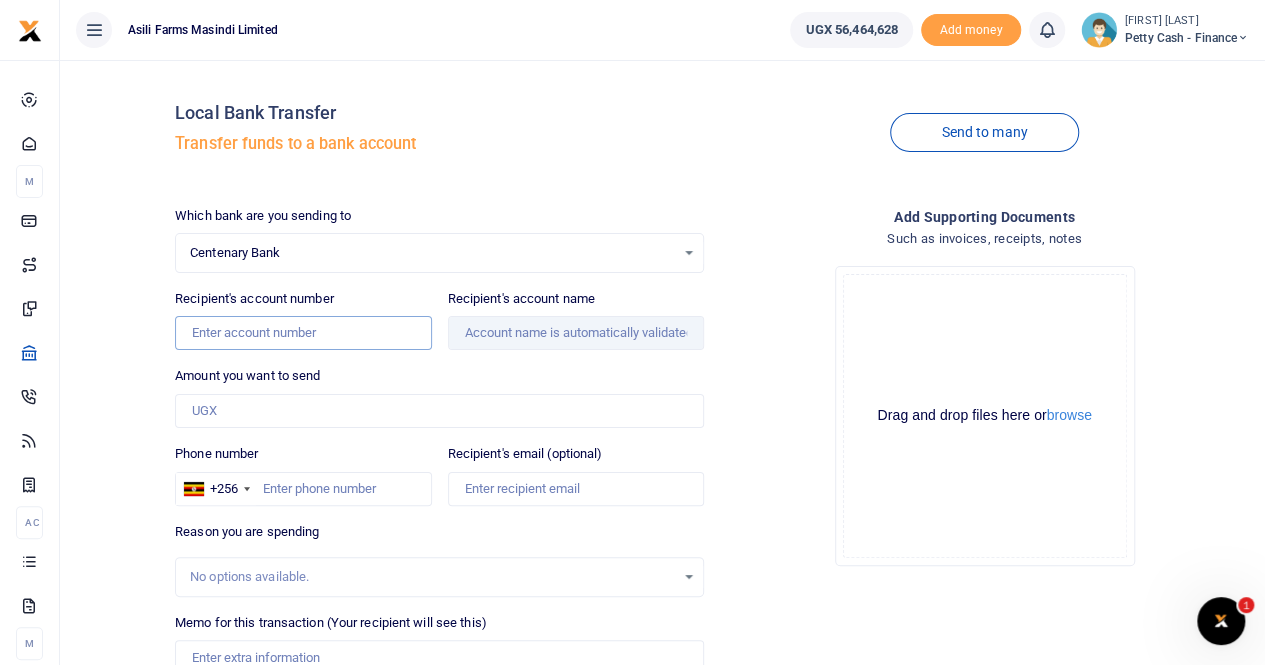 click on "Recipient's account number" at bounding box center [303, 333] 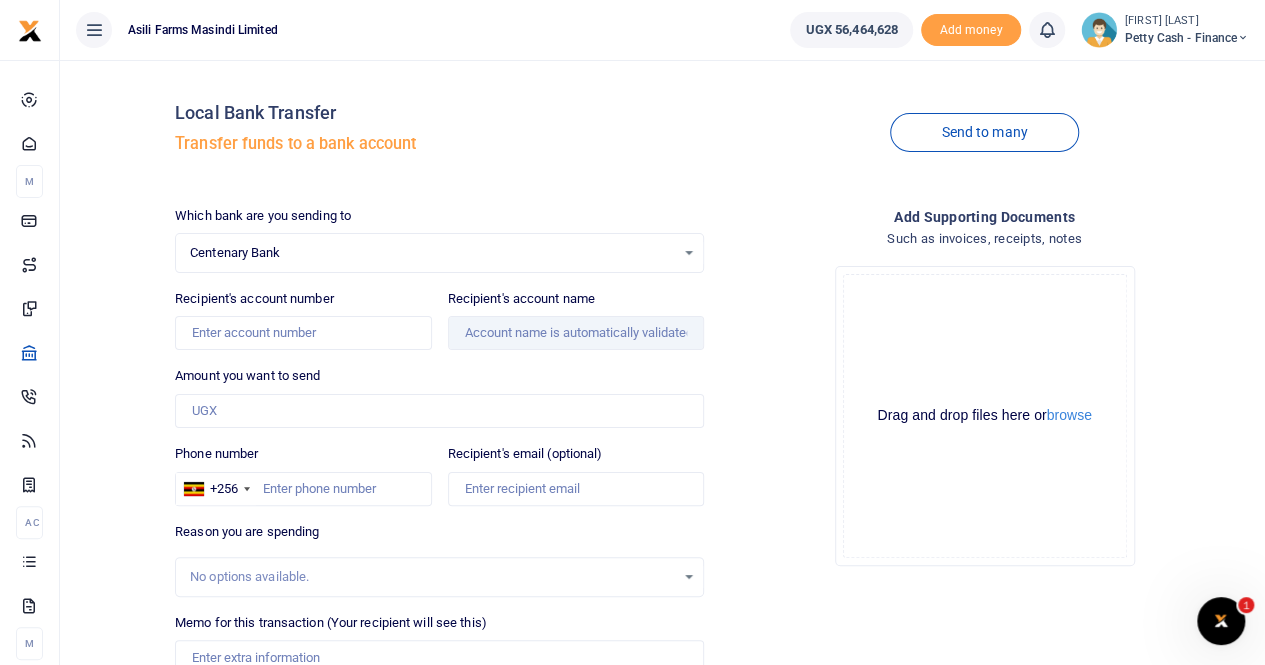 click on "Centenary Bank" at bounding box center (432, 253) 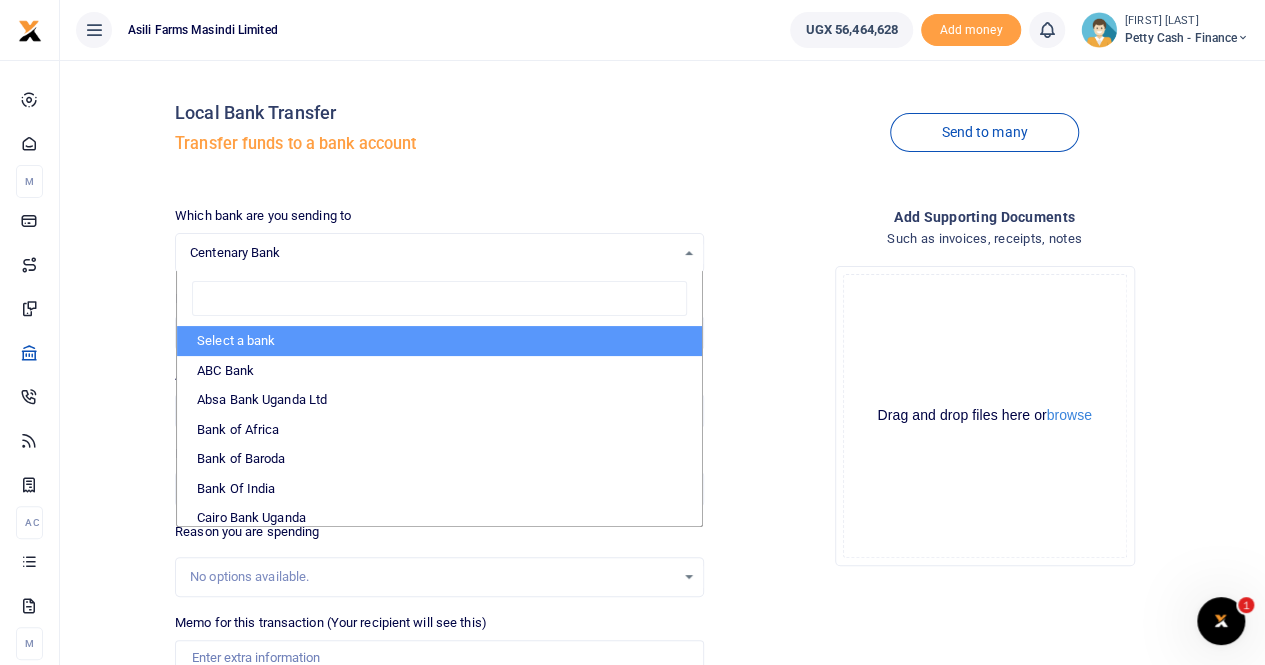 click on "Centenary Bank" at bounding box center [432, 253] 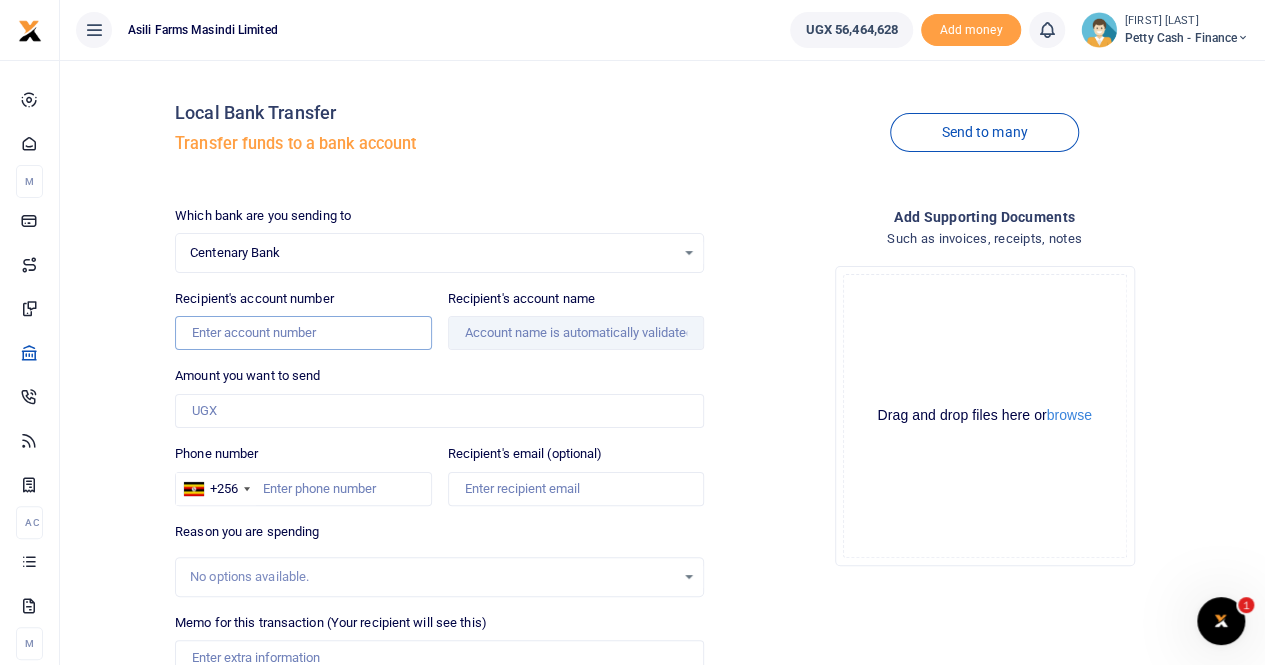 click on "Recipient's account number" at bounding box center [303, 333] 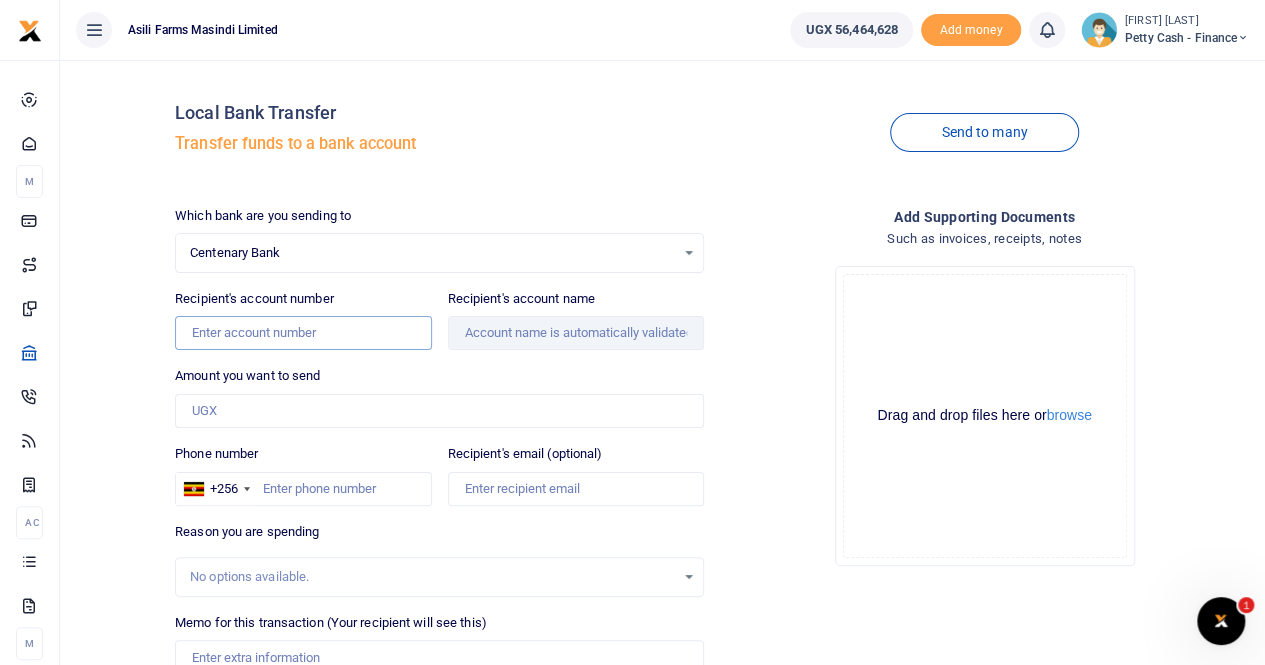 paste on "8120100002" 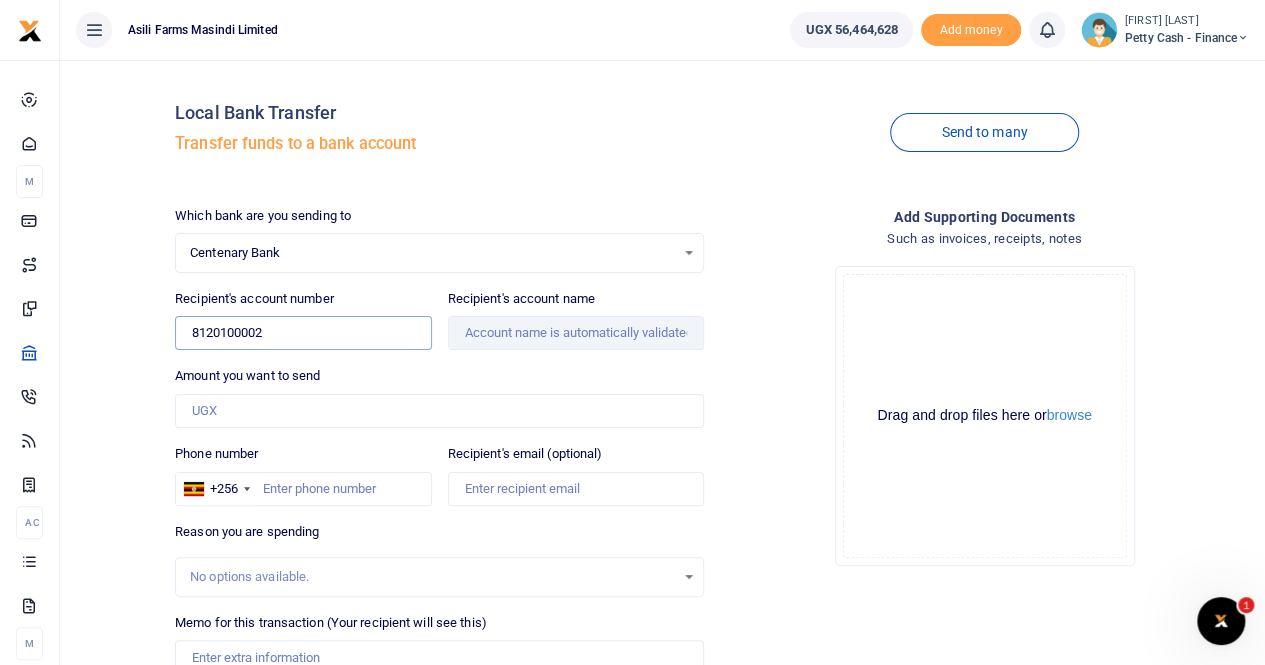 type on "8120100002" 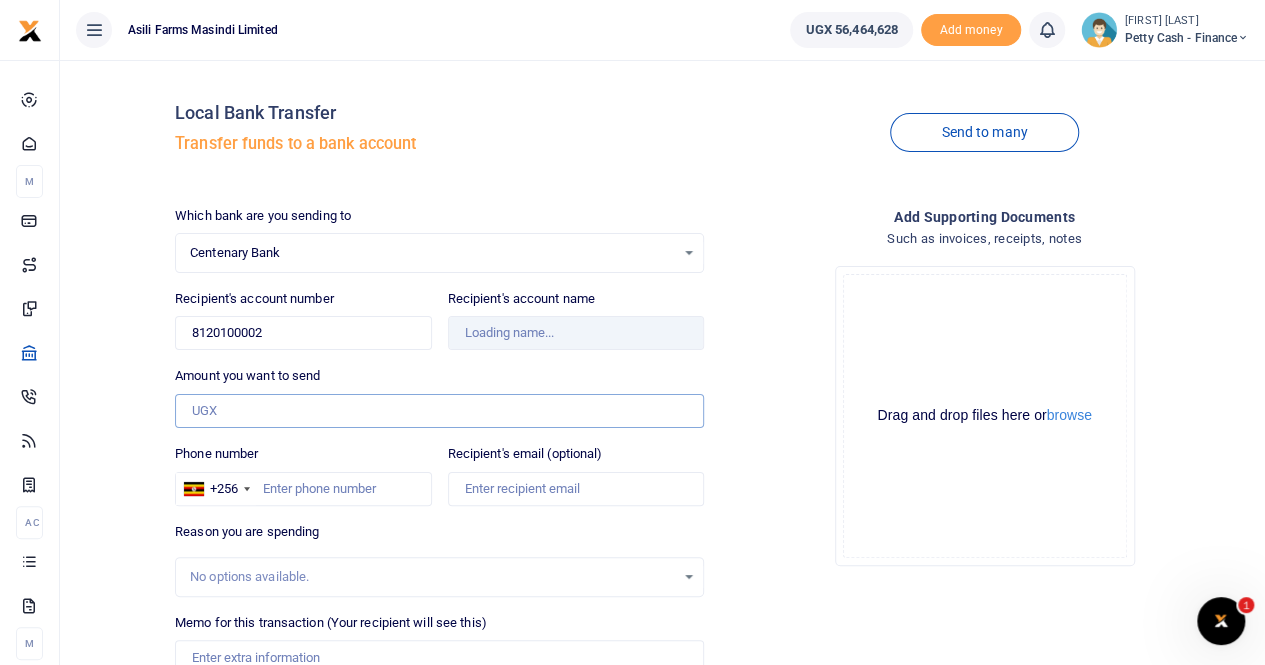 click on "Amount you want to send" at bounding box center [439, 411] 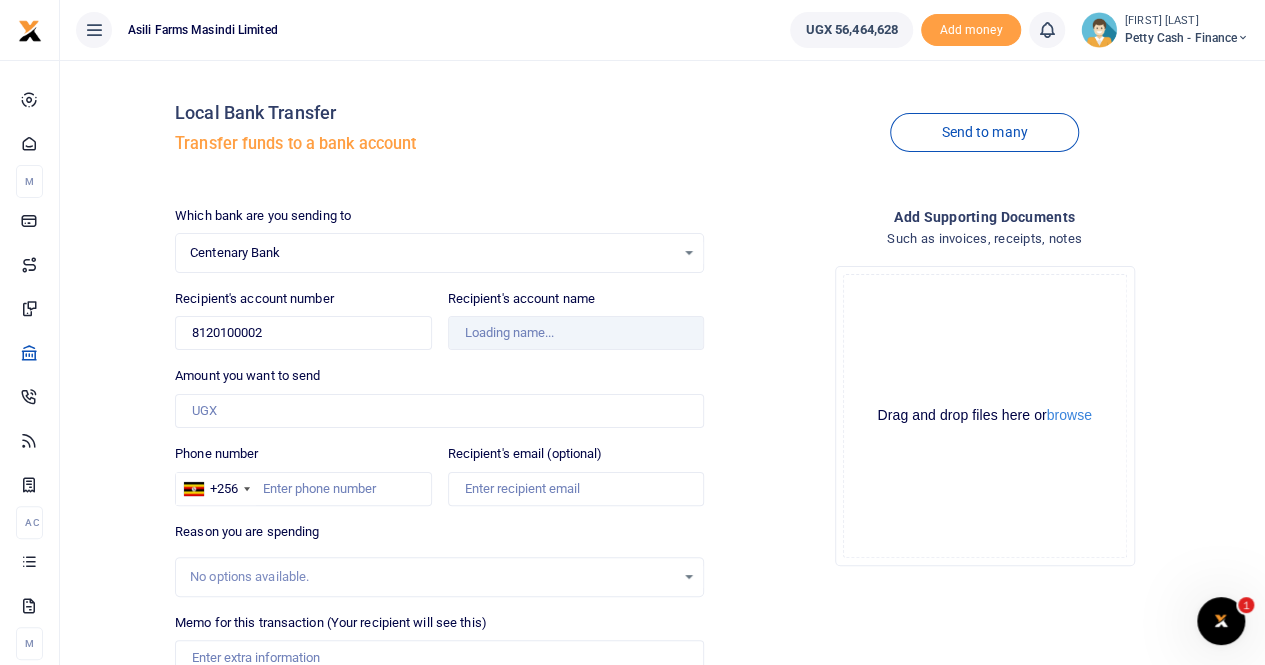 type on ". [FIRST] [LAST] &Amp; [FIRST] [LAST]" 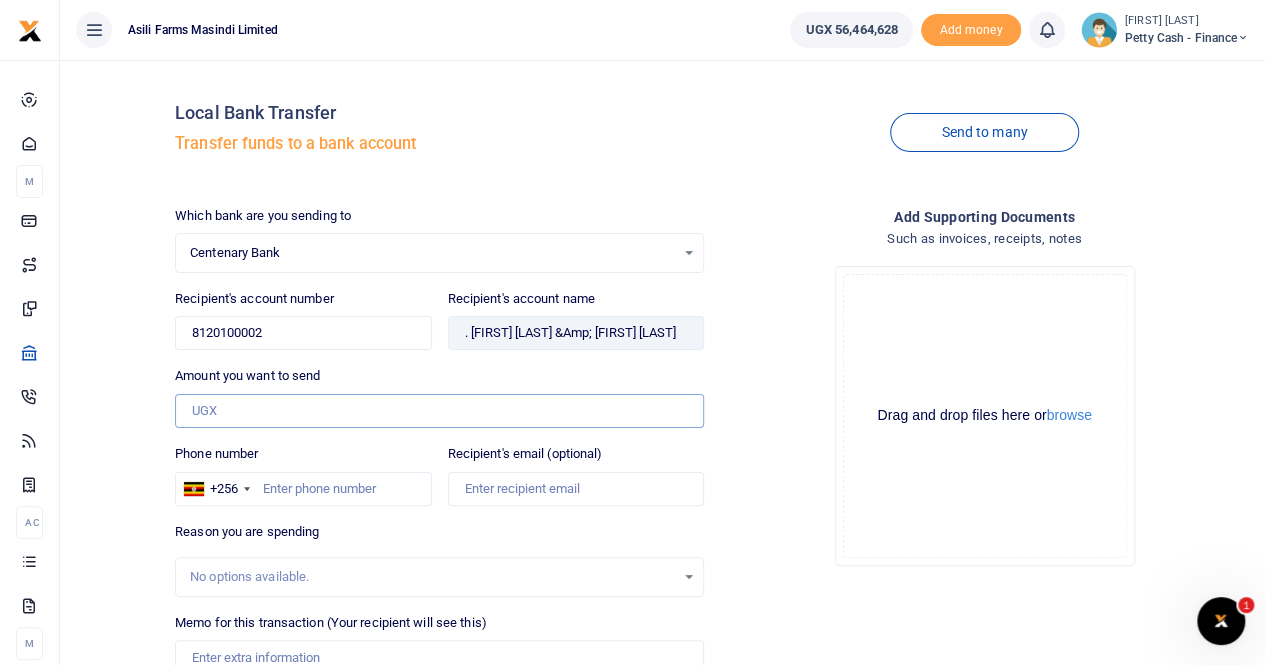 paste on "1,200,000)" 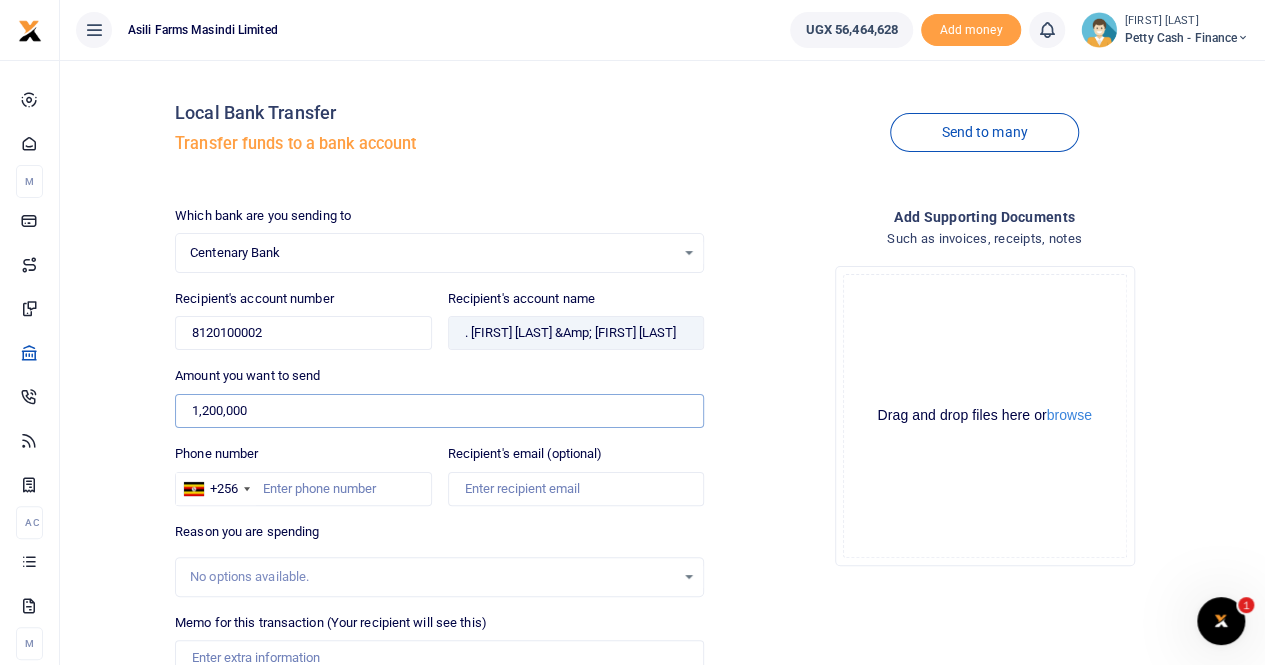 type on "1,200,000" 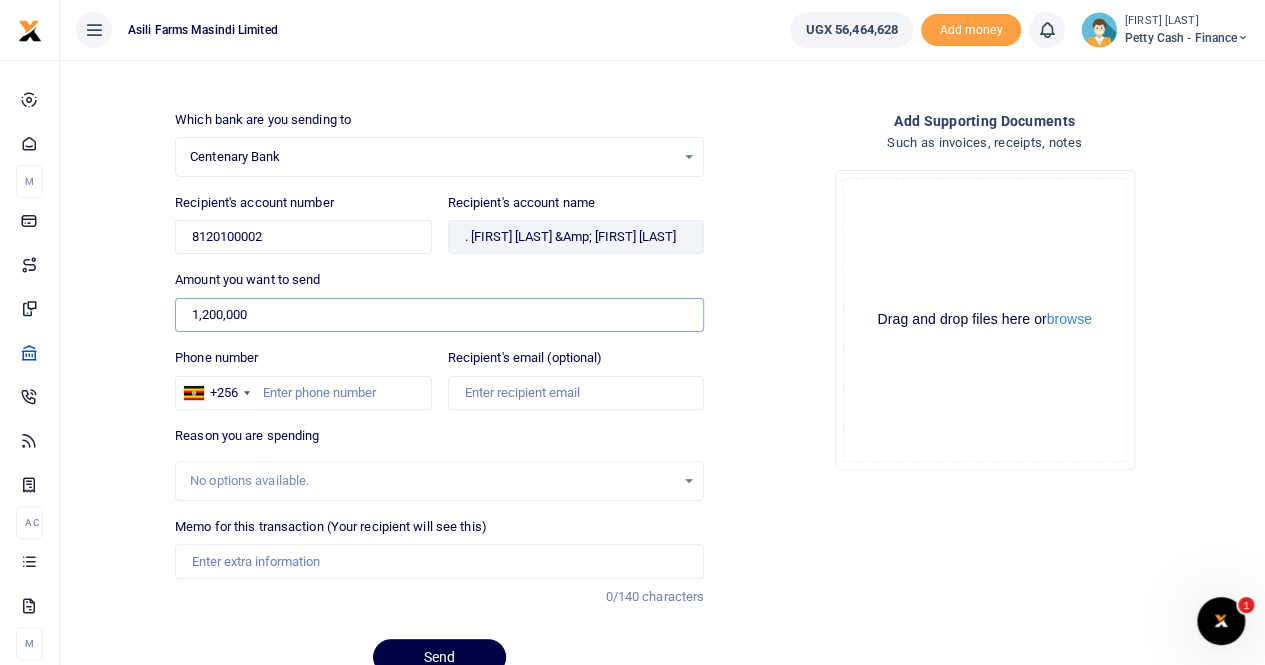 scroll, scrollTop: 100, scrollLeft: 0, axis: vertical 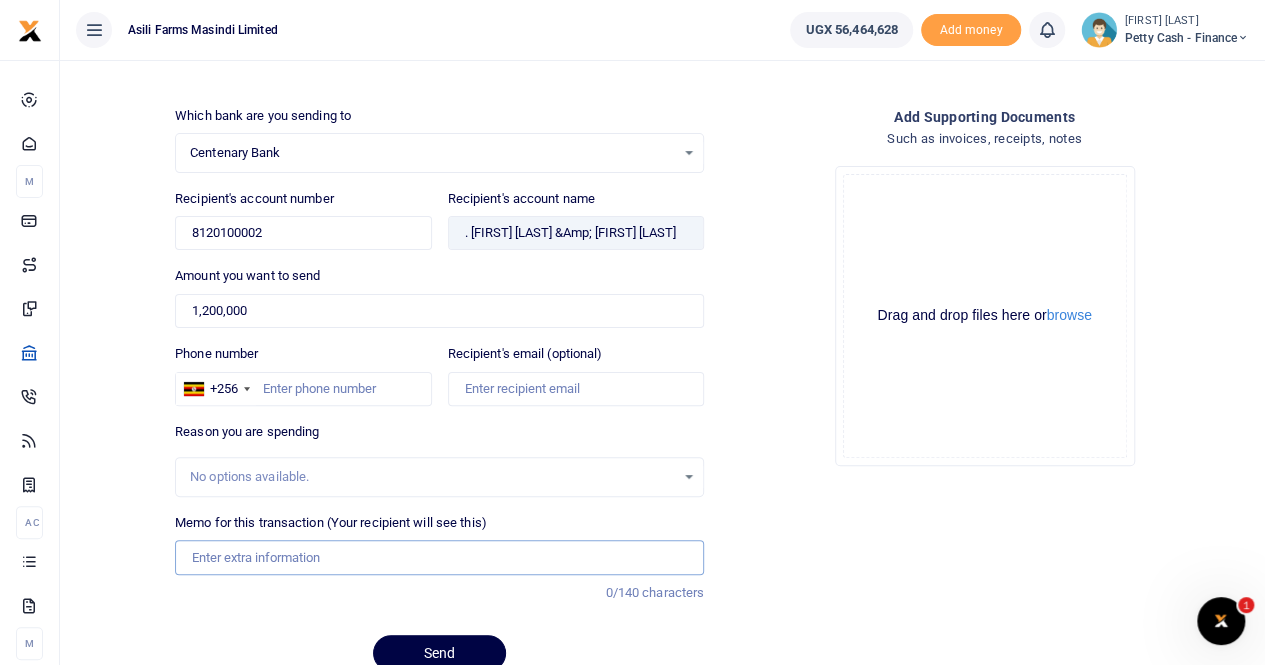 click on "Memo for this transaction (Your recipient will see this)" at bounding box center (439, 557) 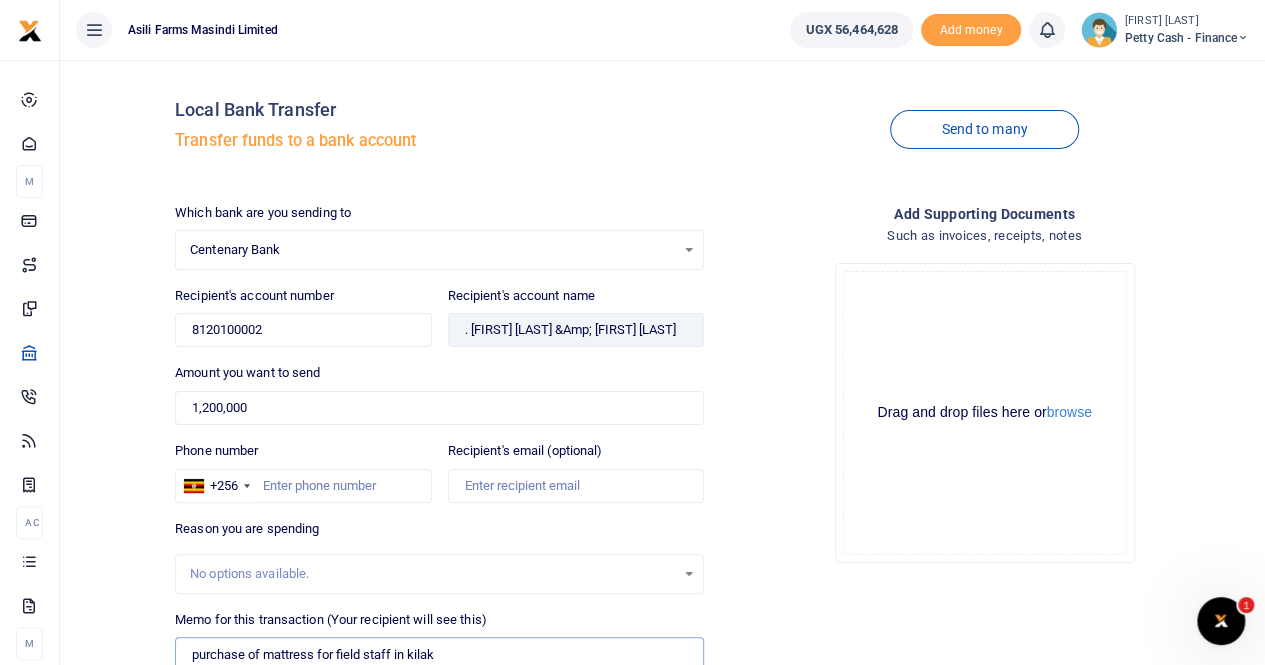 scroll, scrollTop: 0, scrollLeft: 0, axis: both 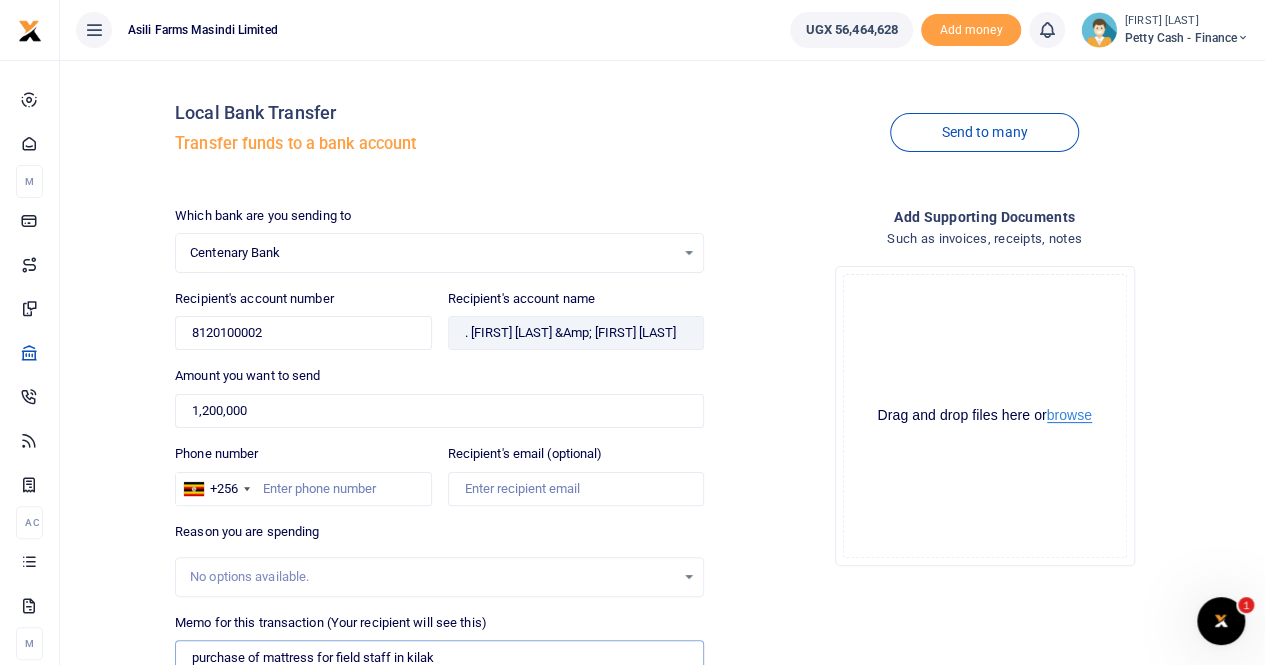 type on "purchase of mattress for field staff in kilak" 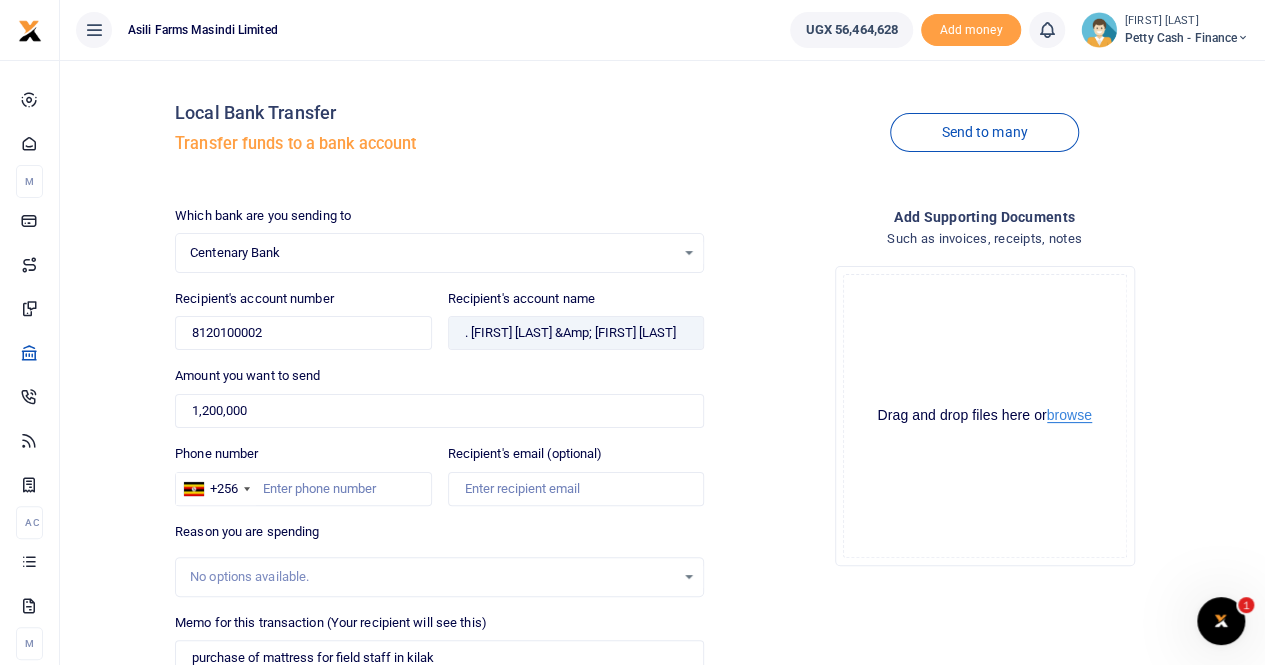 click on "browse" at bounding box center [1069, 415] 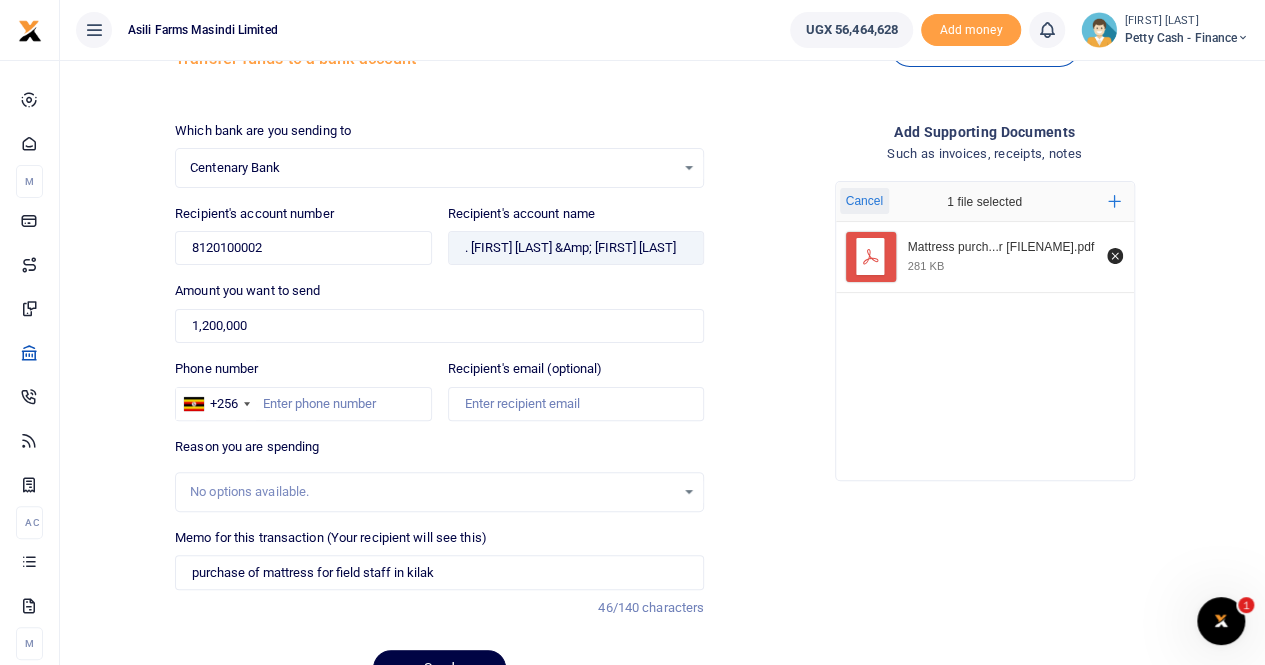 scroll, scrollTop: 185, scrollLeft: 0, axis: vertical 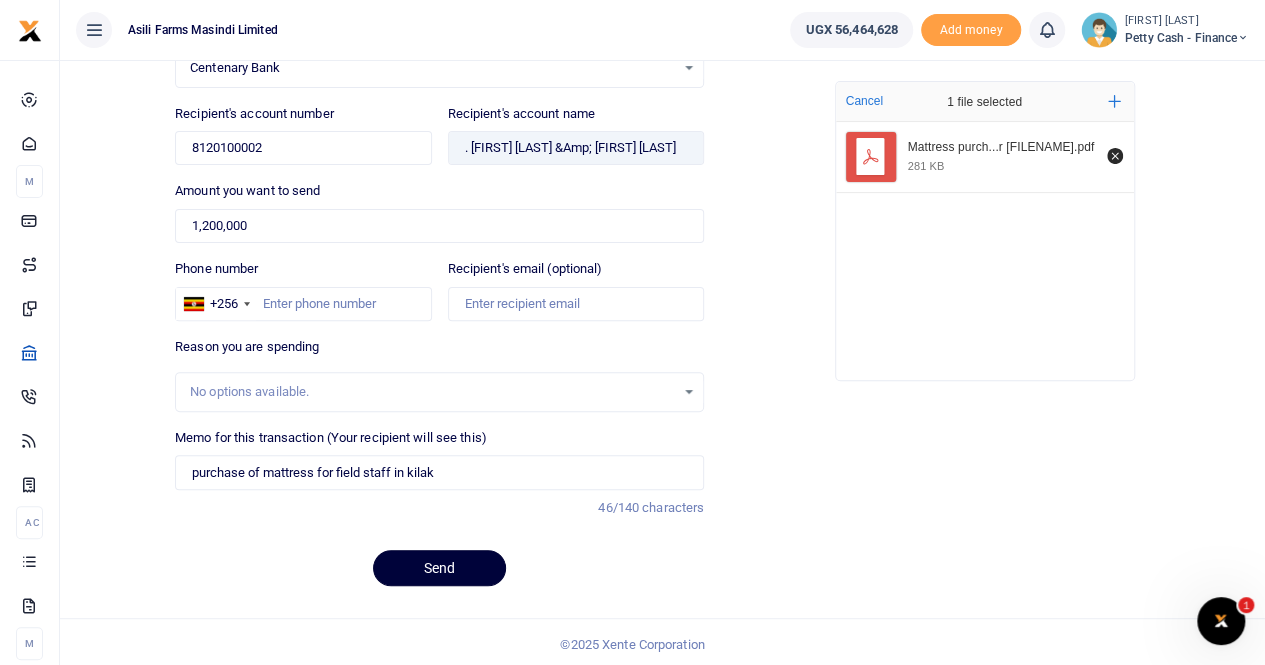 click on "Send" at bounding box center (439, 568) 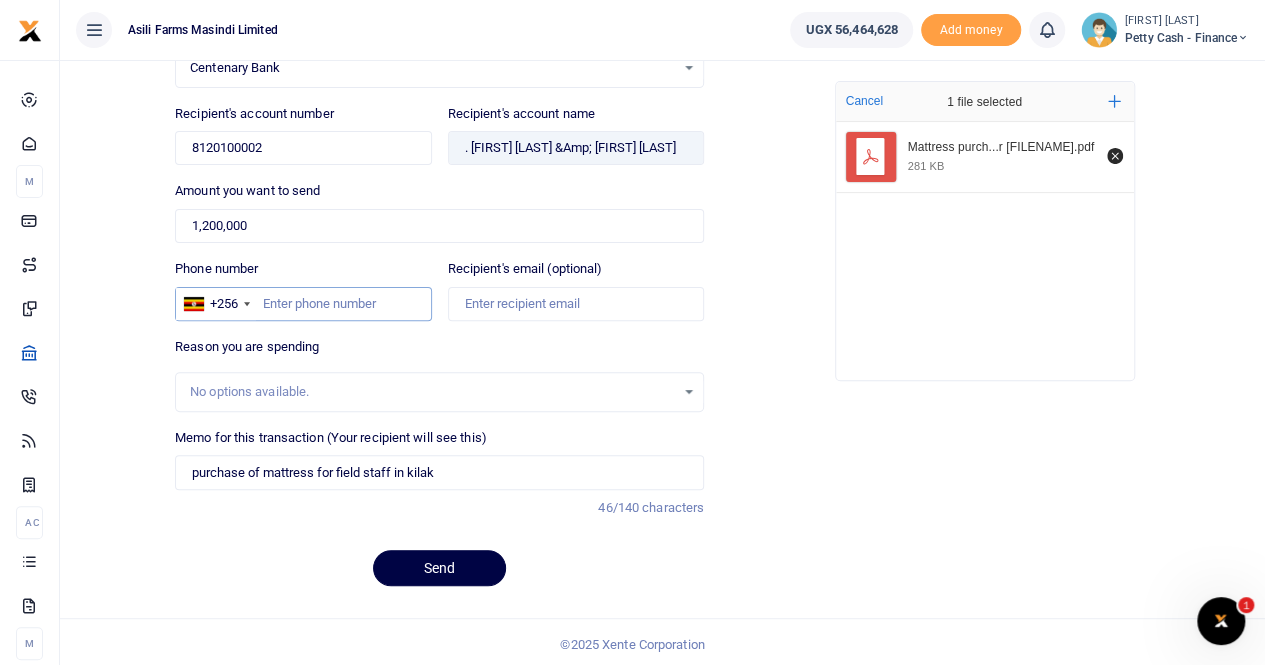 click on "Phone number" at bounding box center [303, 304] 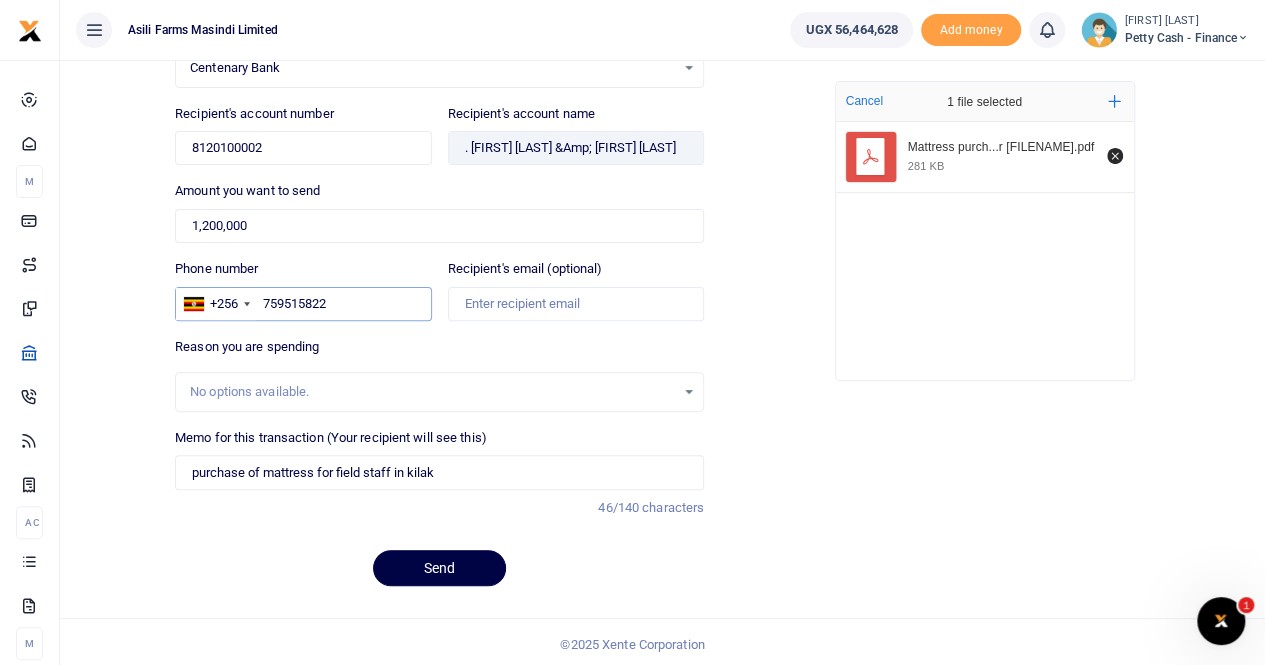 type on "759515822" 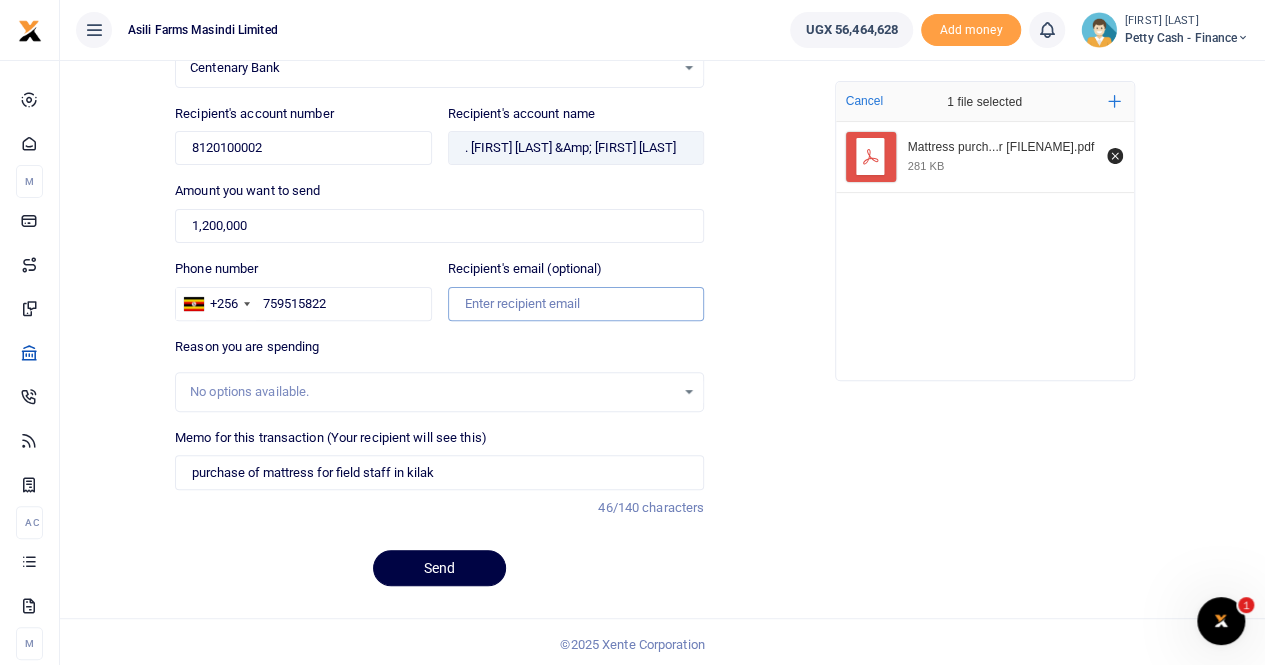 click on "Recipient's email (optional)" at bounding box center [576, 304] 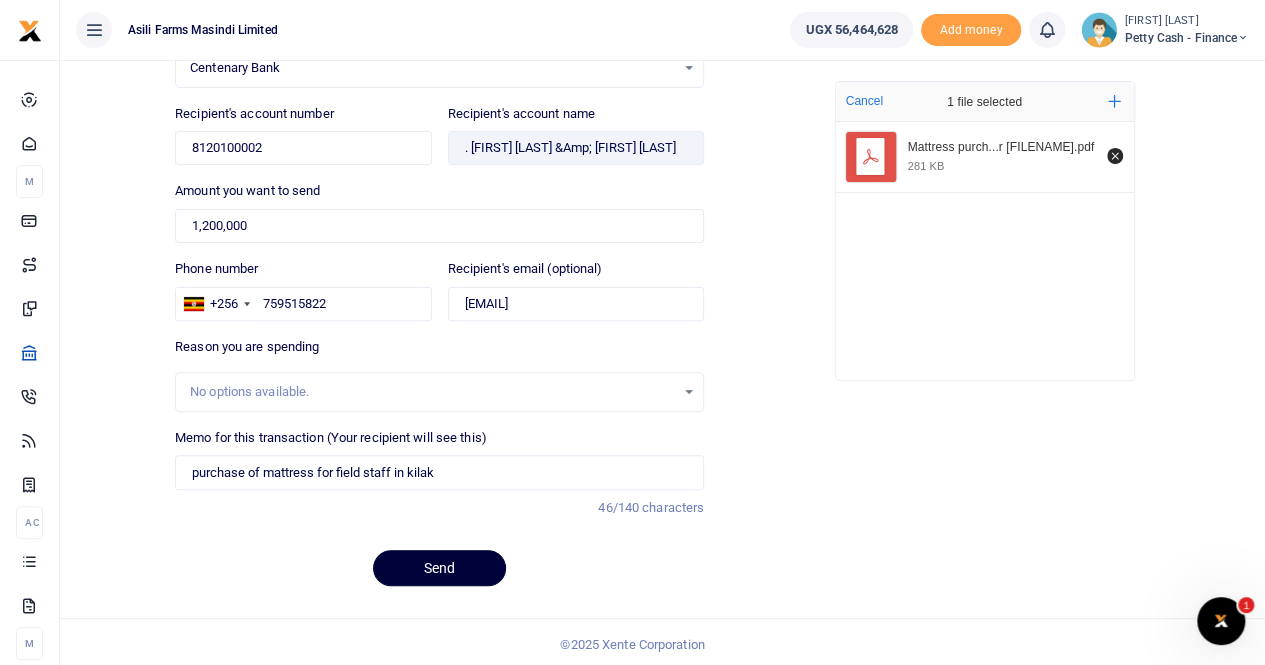 click on "Send" at bounding box center [439, 568] 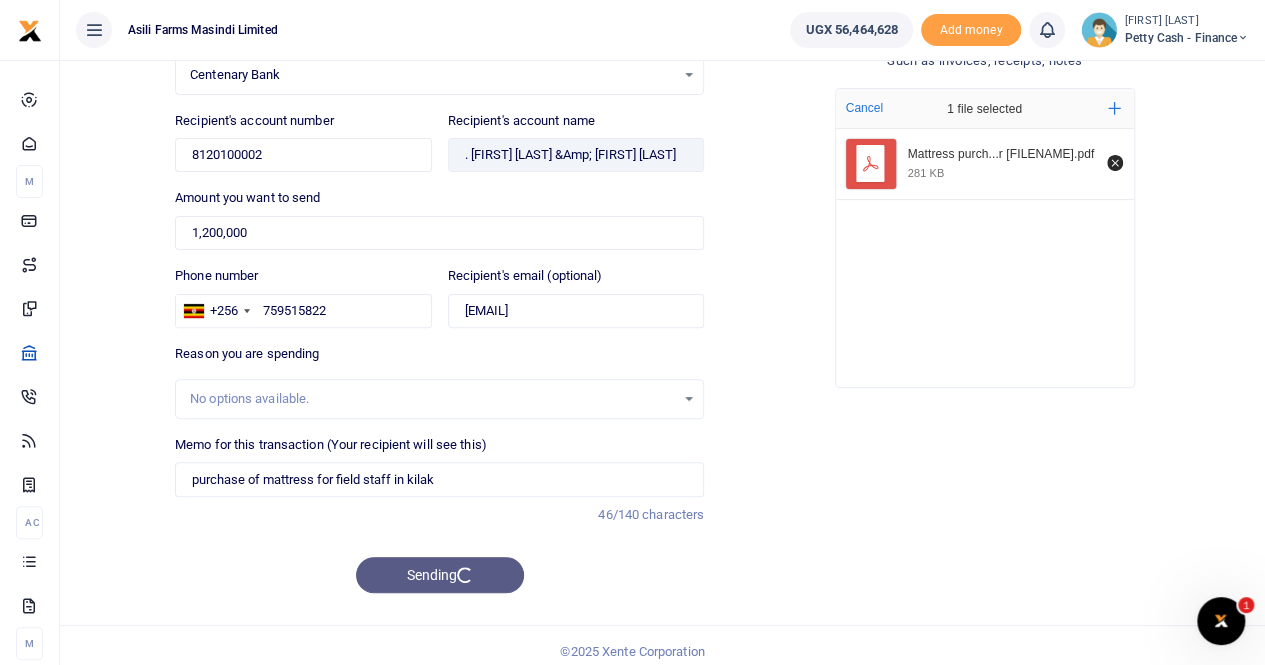 scroll, scrollTop: 185, scrollLeft: 0, axis: vertical 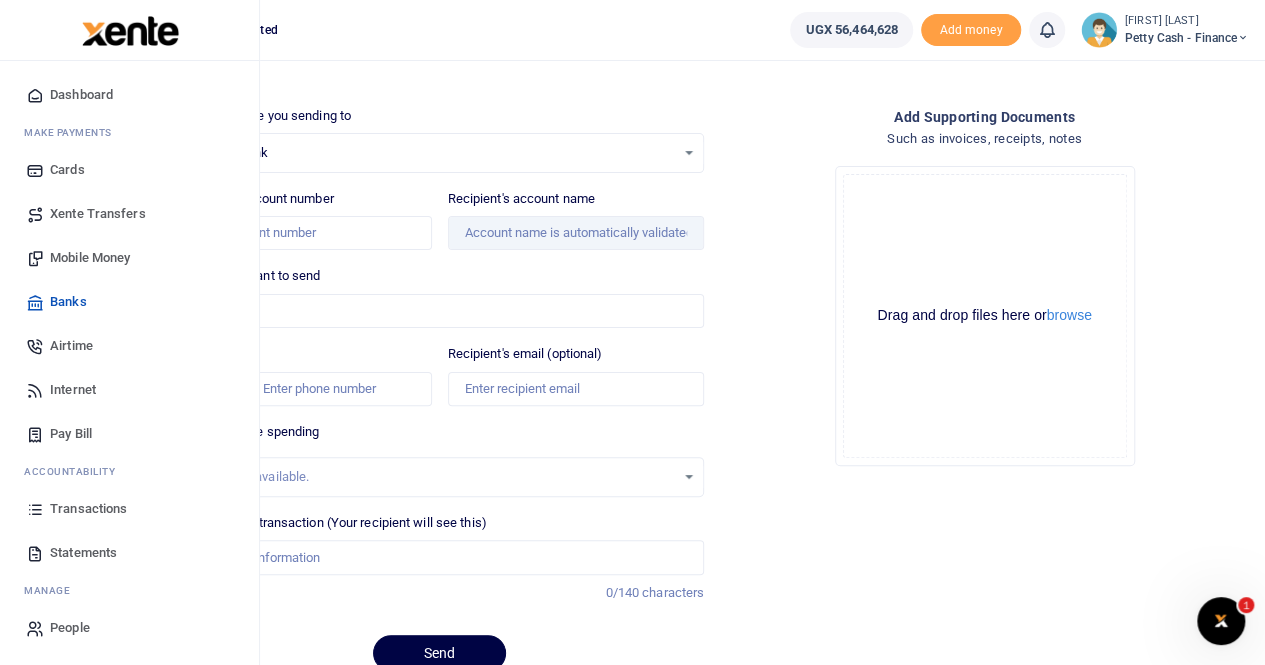 click on "Transactions" at bounding box center (88, 509) 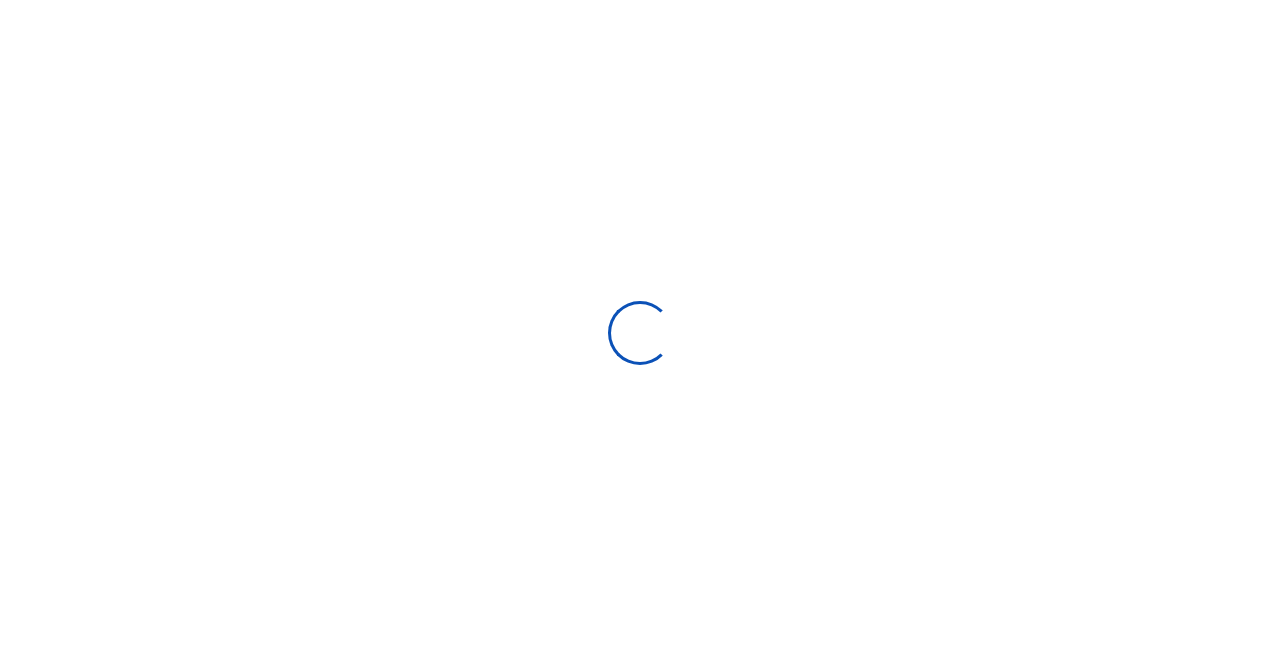 scroll, scrollTop: 0, scrollLeft: 0, axis: both 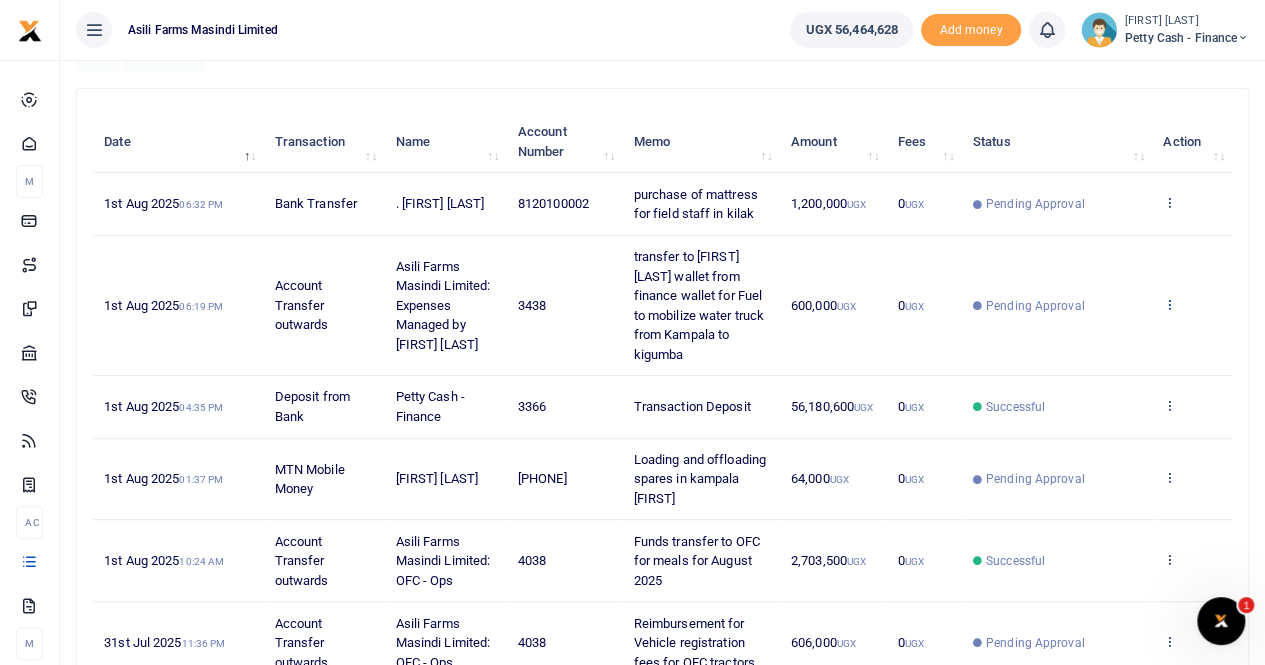 click at bounding box center (1169, 304) 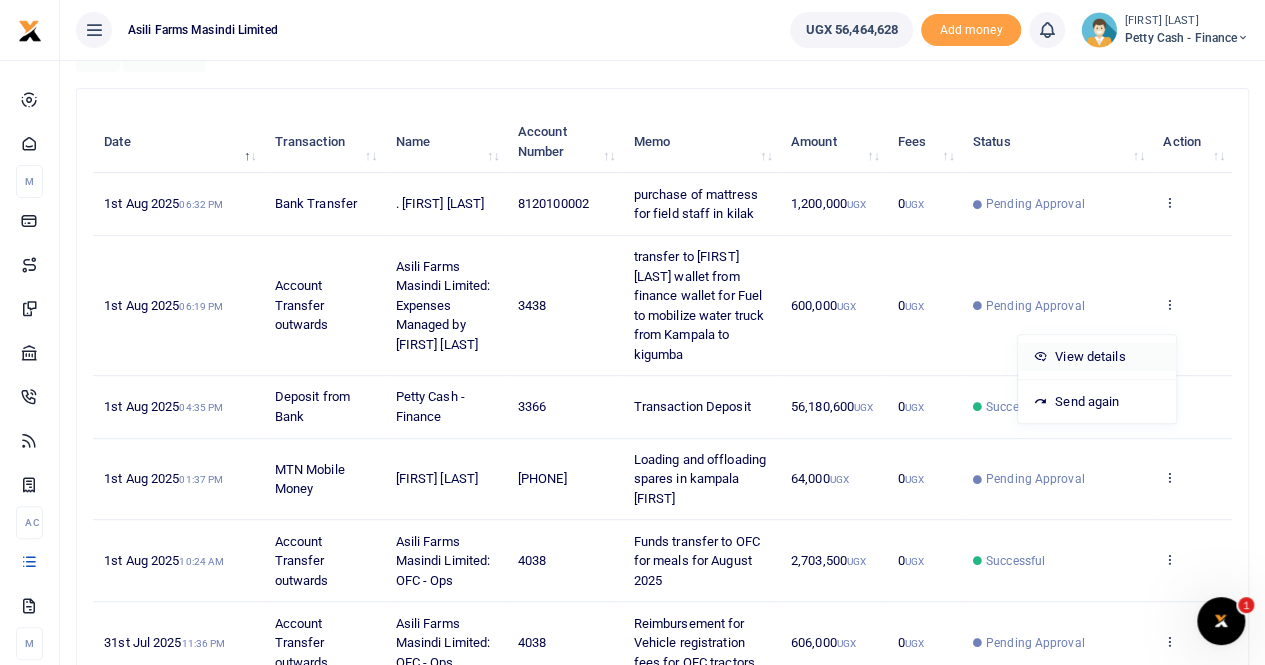 click on "View details" at bounding box center (1097, 357) 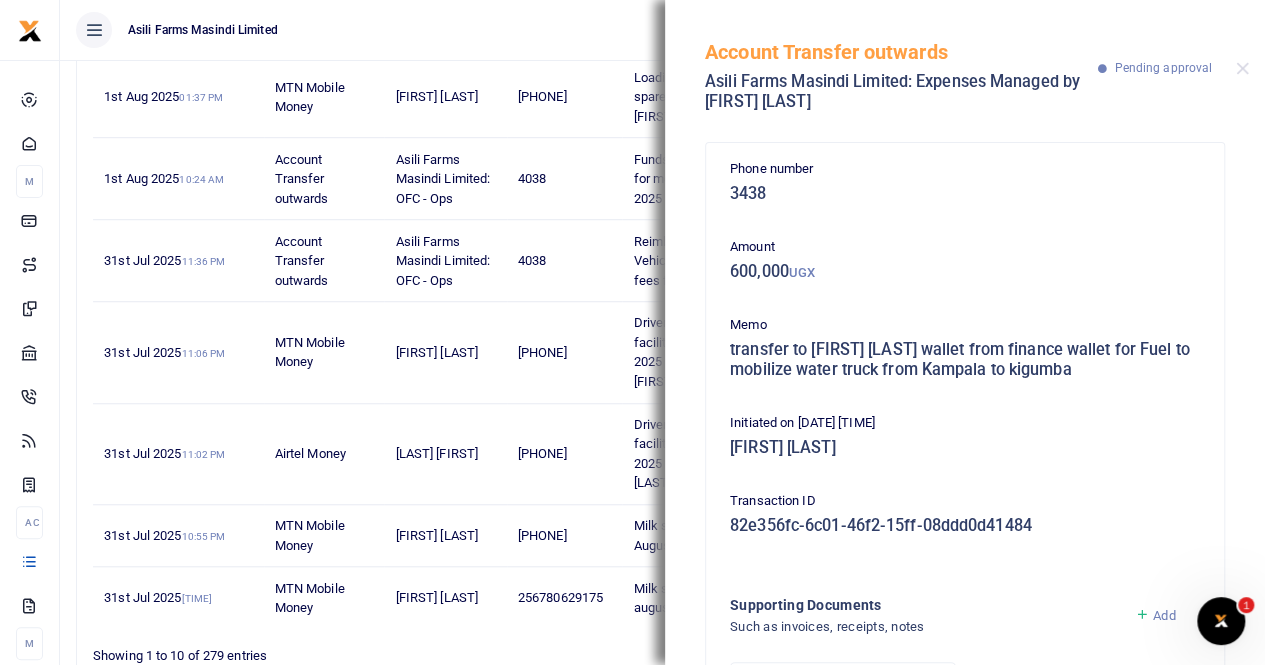 scroll, scrollTop: 697, scrollLeft: 0, axis: vertical 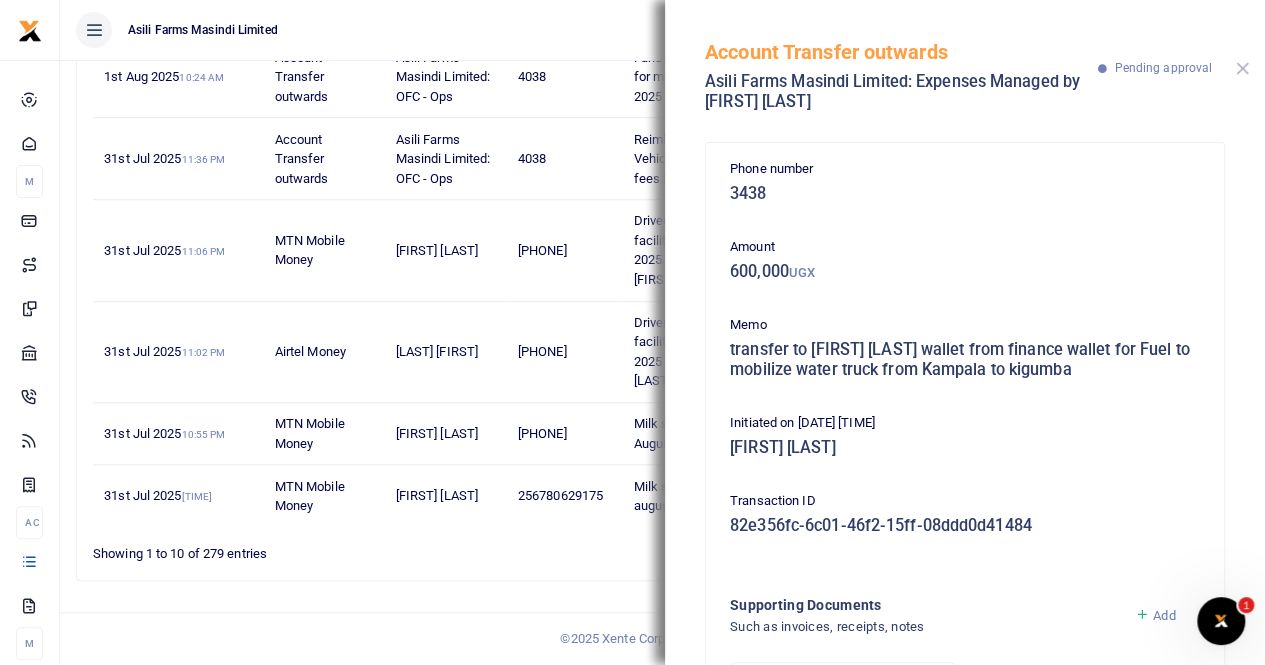 click at bounding box center (1242, 68) 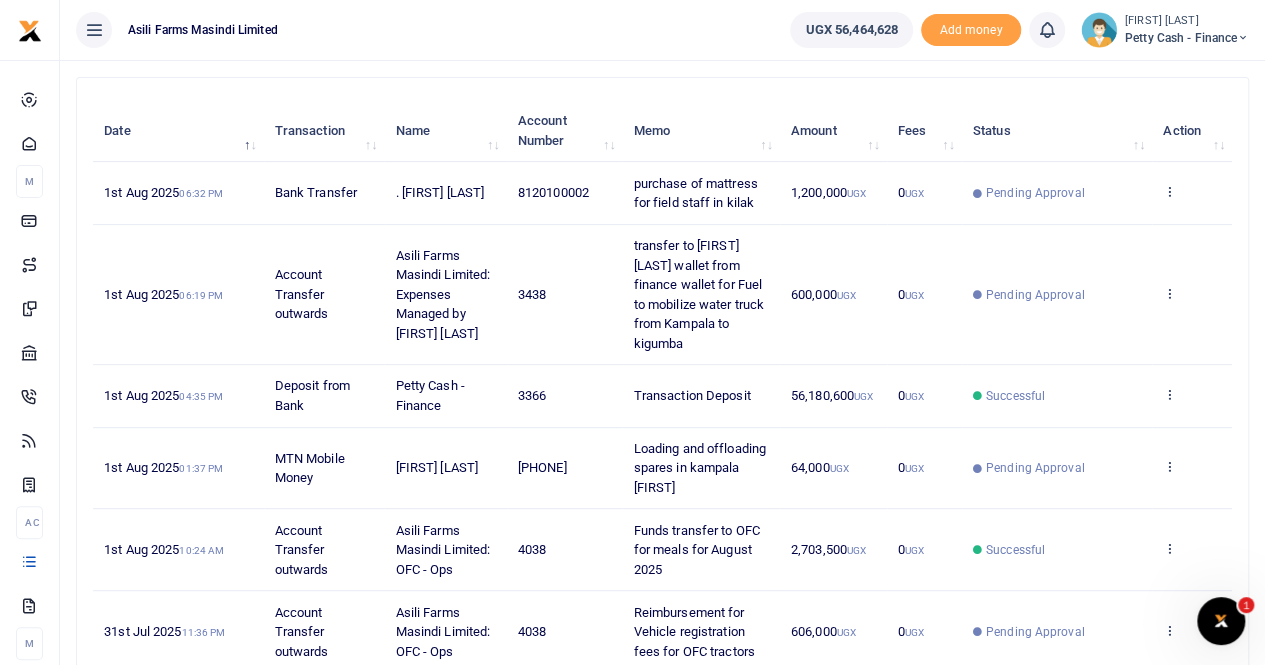 scroll, scrollTop: 97, scrollLeft: 0, axis: vertical 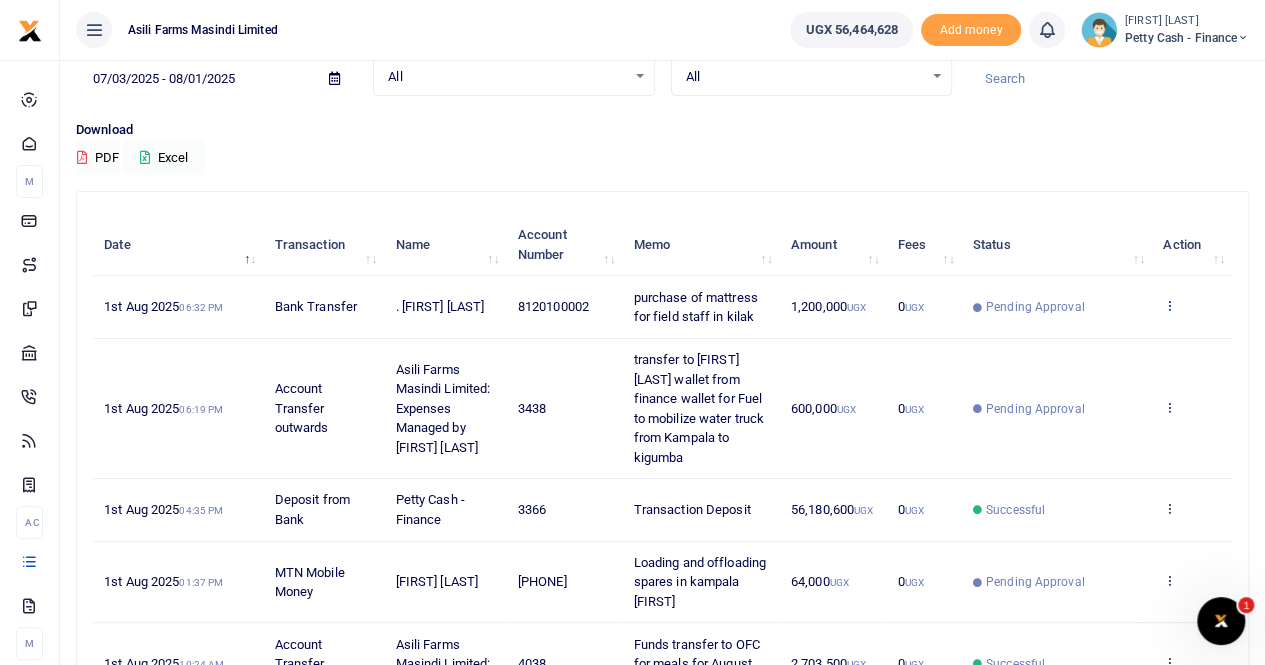click at bounding box center [1169, 305] 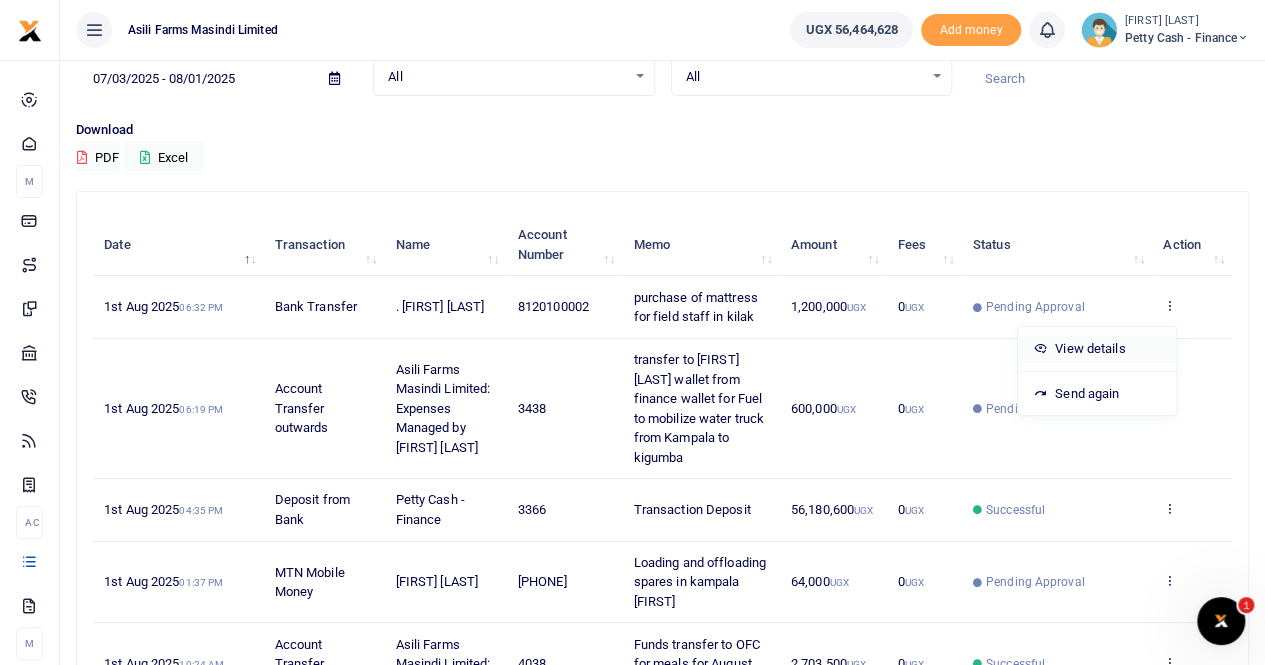 click on "View details" at bounding box center [1097, 349] 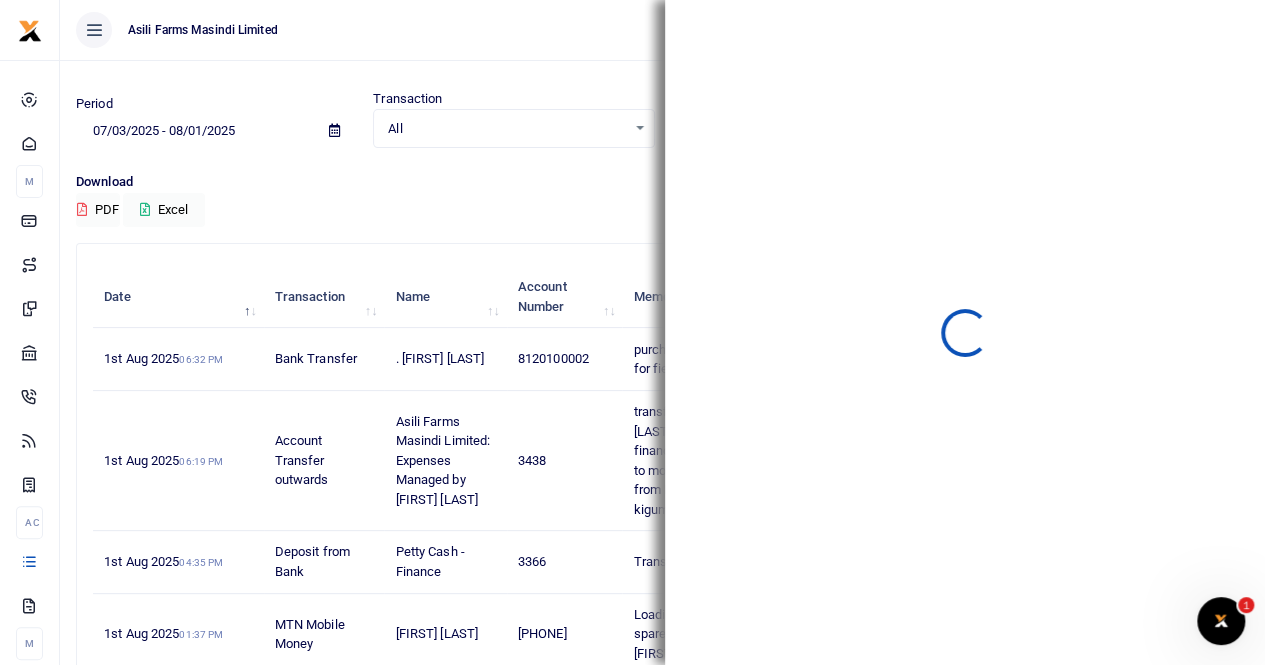 scroll, scrollTop: 0, scrollLeft: 0, axis: both 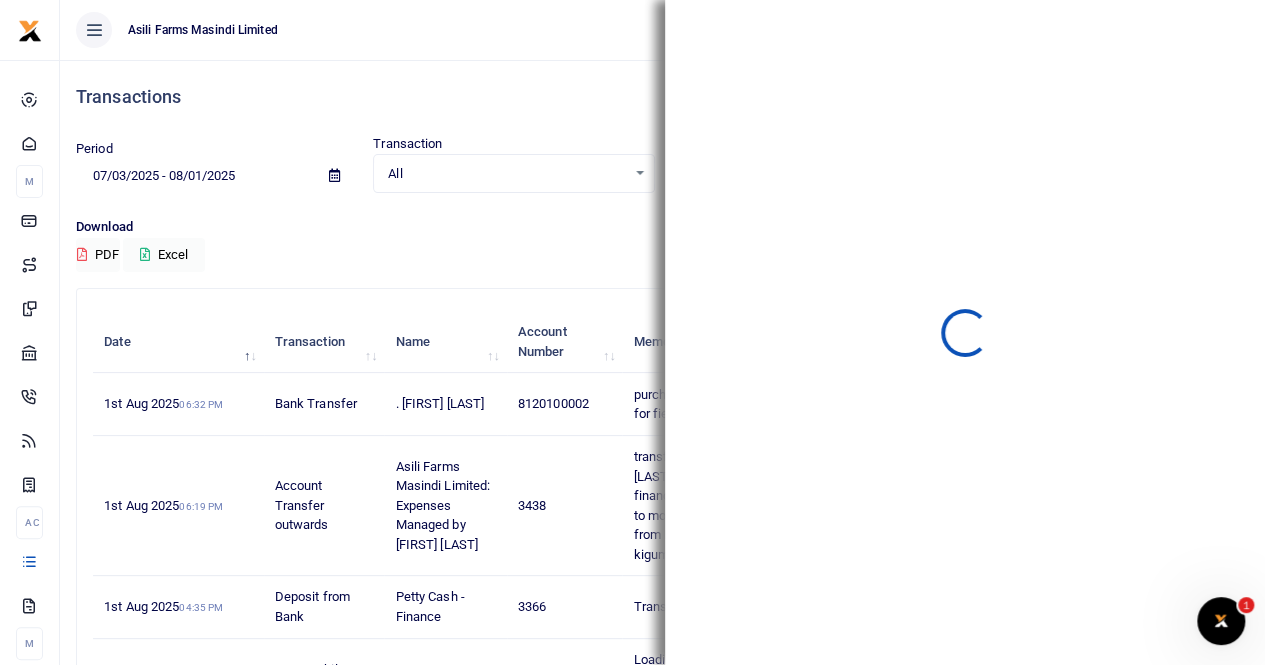 click on "Asili Farms Masindi Limited" at bounding box center (417, 30) 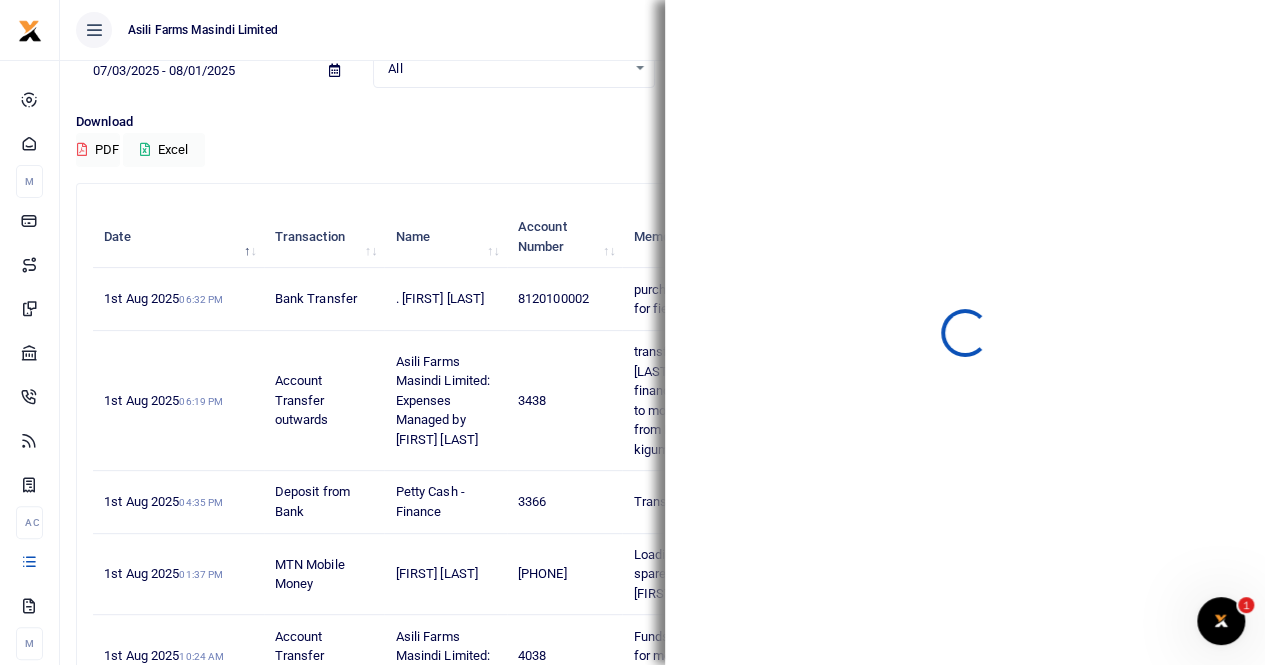 scroll, scrollTop: 0, scrollLeft: 0, axis: both 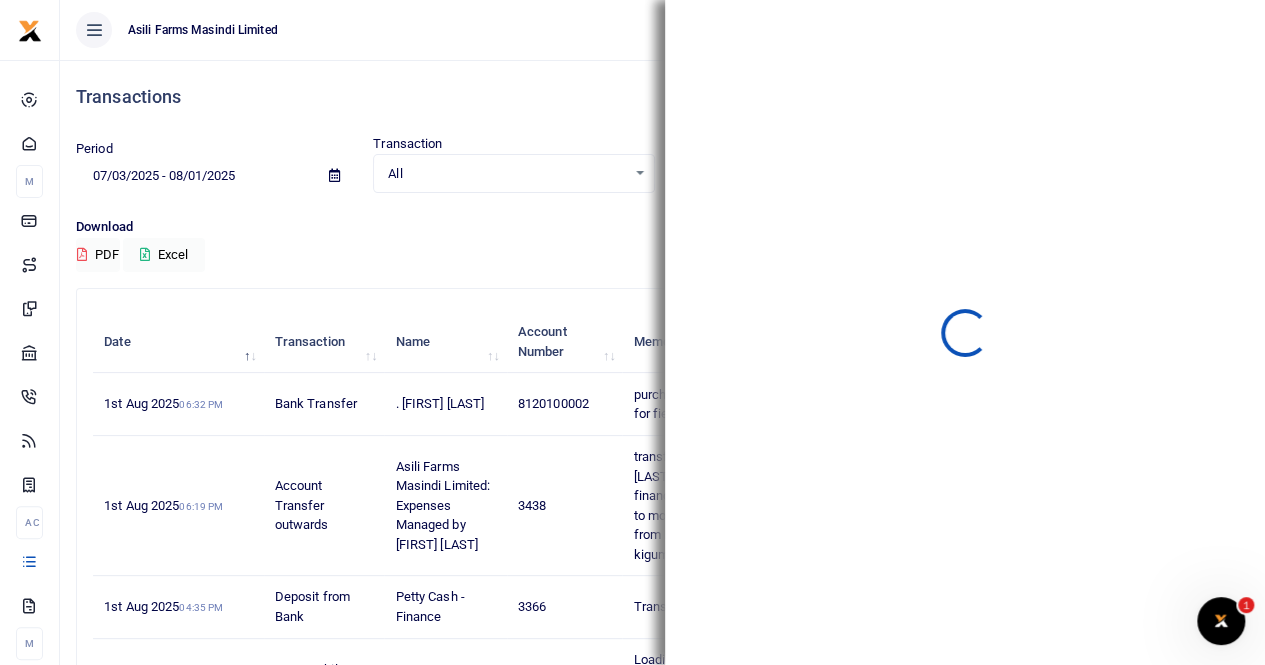 click on "Asili Farms Masindi Limited" at bounding box center (417, 30) 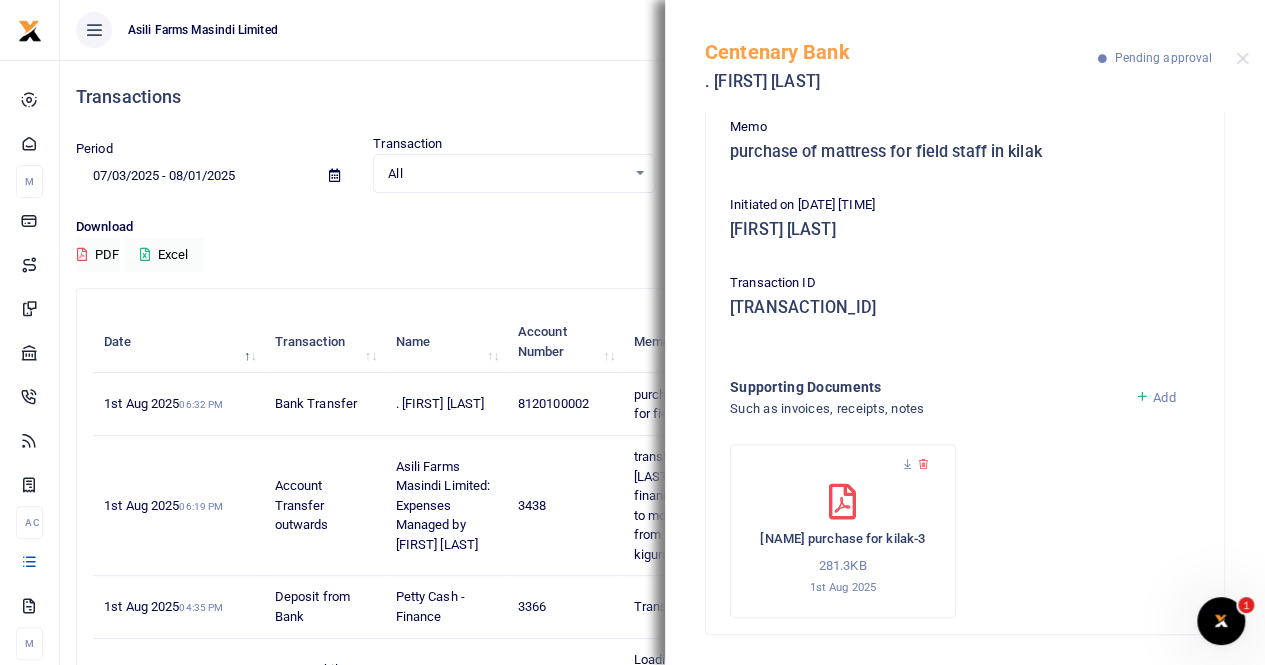 scroll, scrollTop: 0, scrollLeft: 0, axis: both 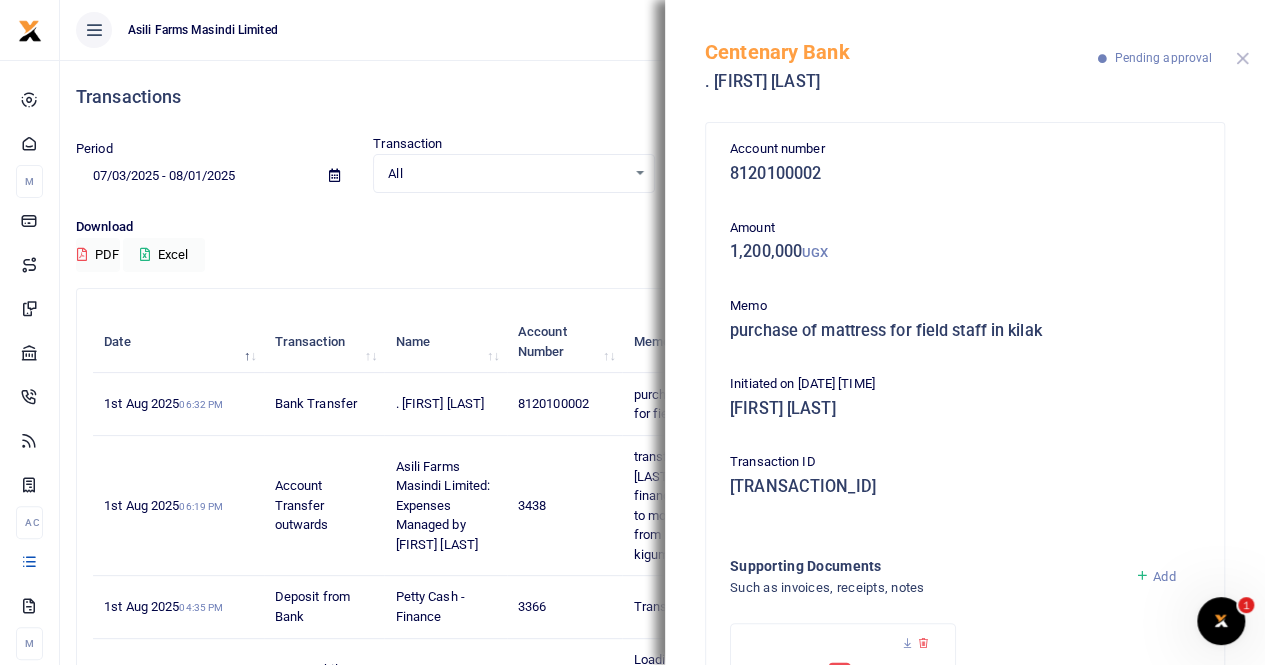 drag, startPoint x: 1238, startPoint y: 51, endPoint x: 1246, endPoint y: 0, distance: 51.62364 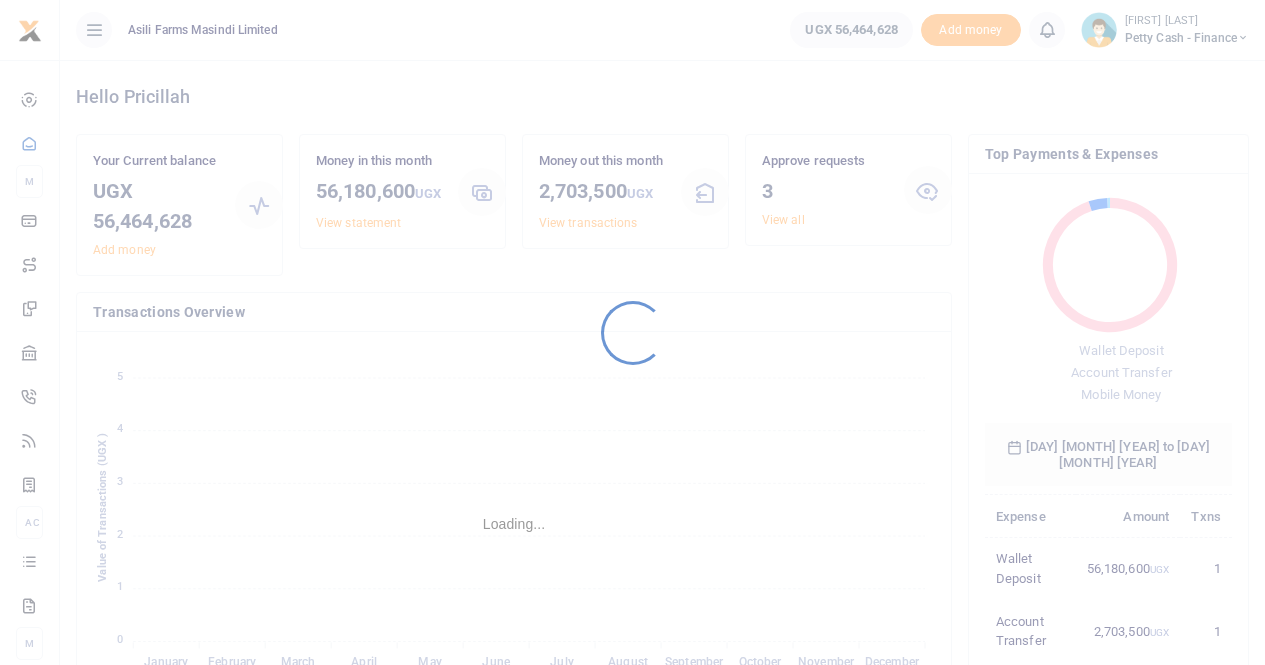 scroll, scrollTop: 0, scrollLeft: 0, axis: both 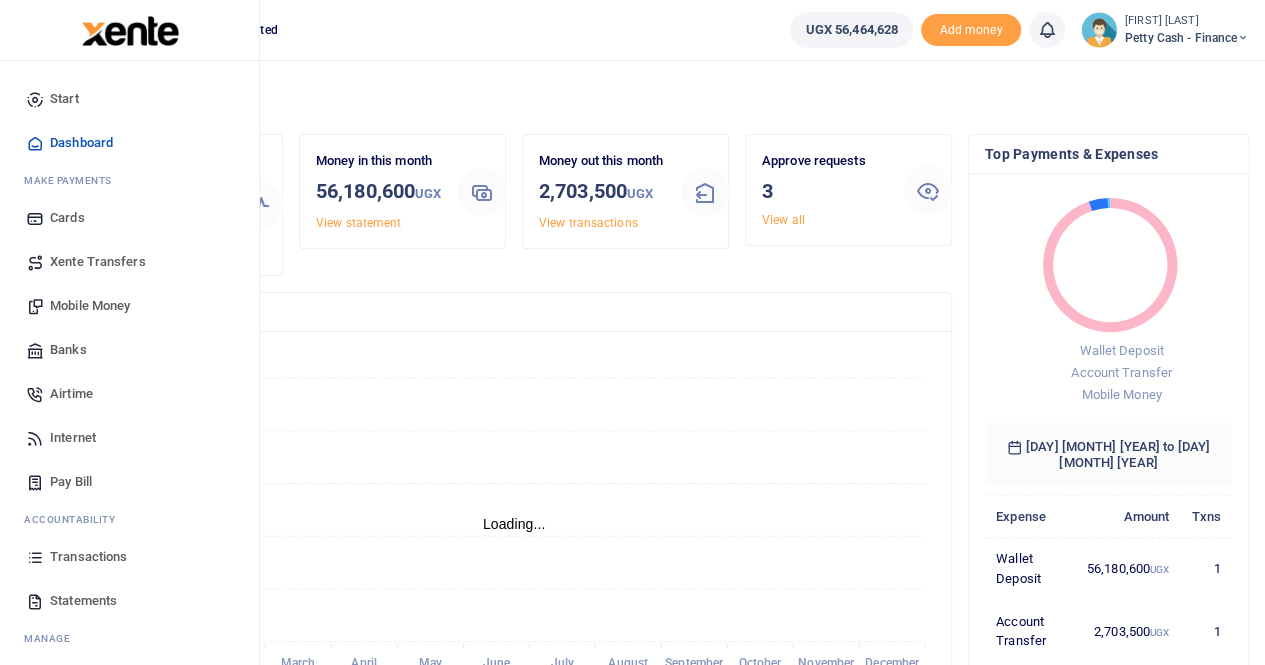 click on "Mobile Money" at bounding box center (90, 306) 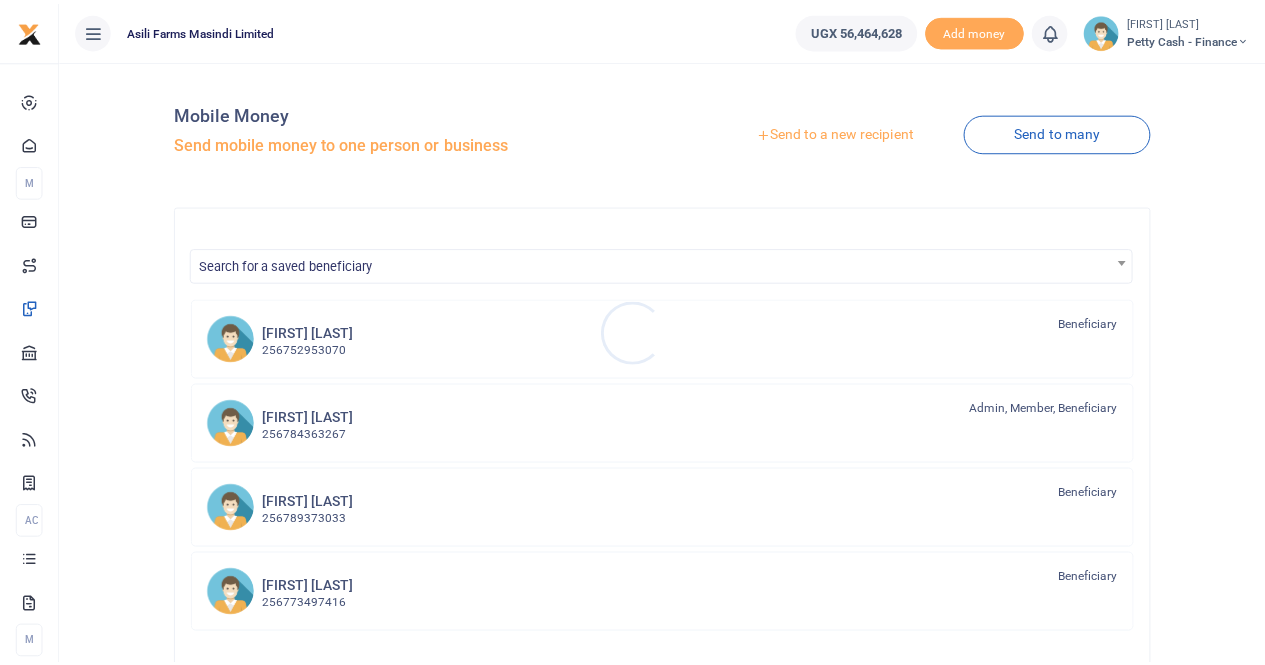 scroll, scrollTop: 0, scrollLeft: 0, axis: both 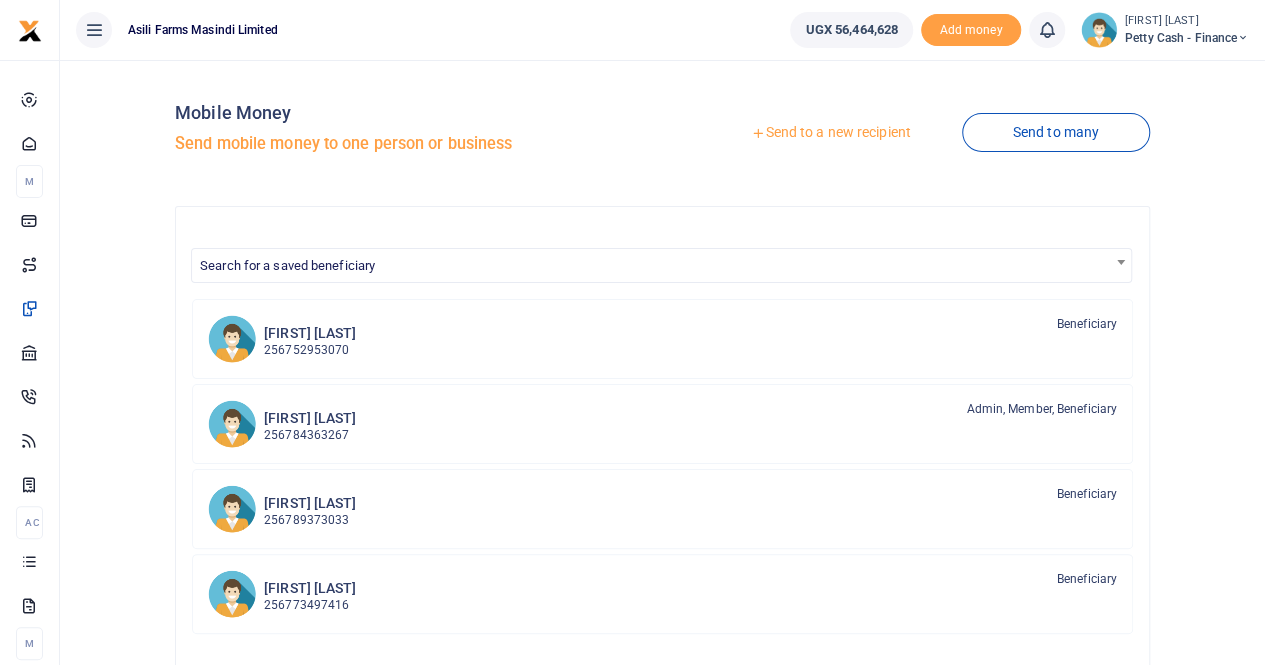 click on "Send to a new recipient" at bounding box center (830, 133) 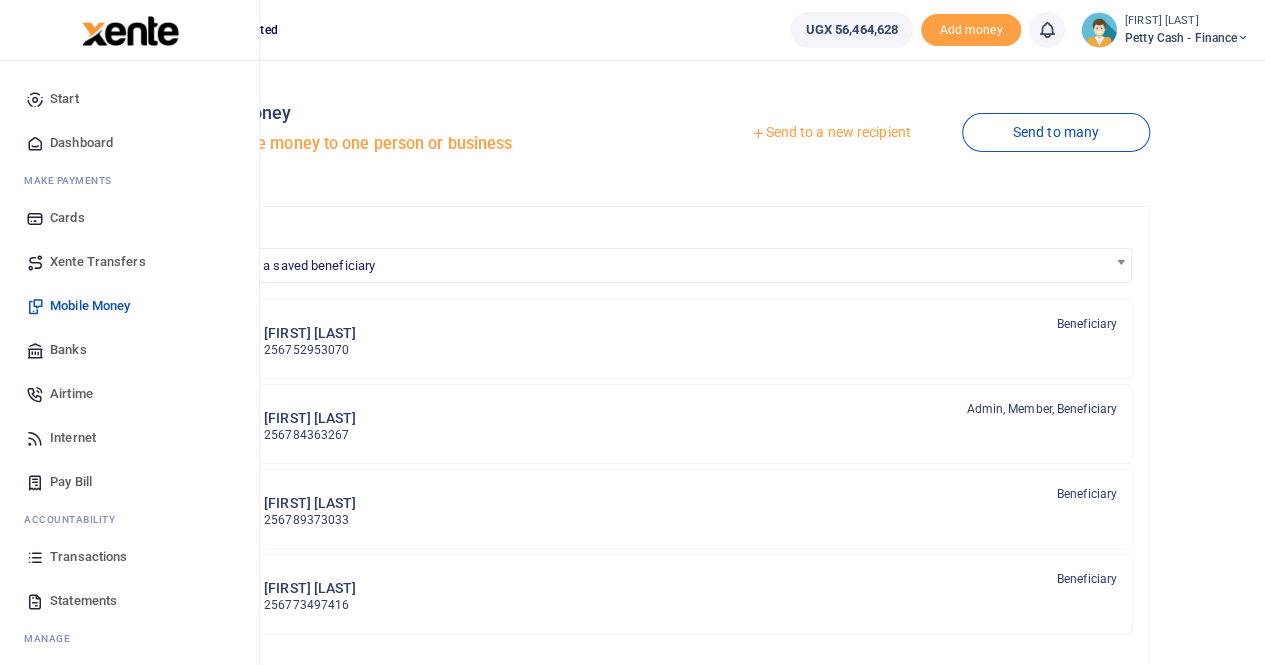 click on "Banks" at bounding box center (68, 350) 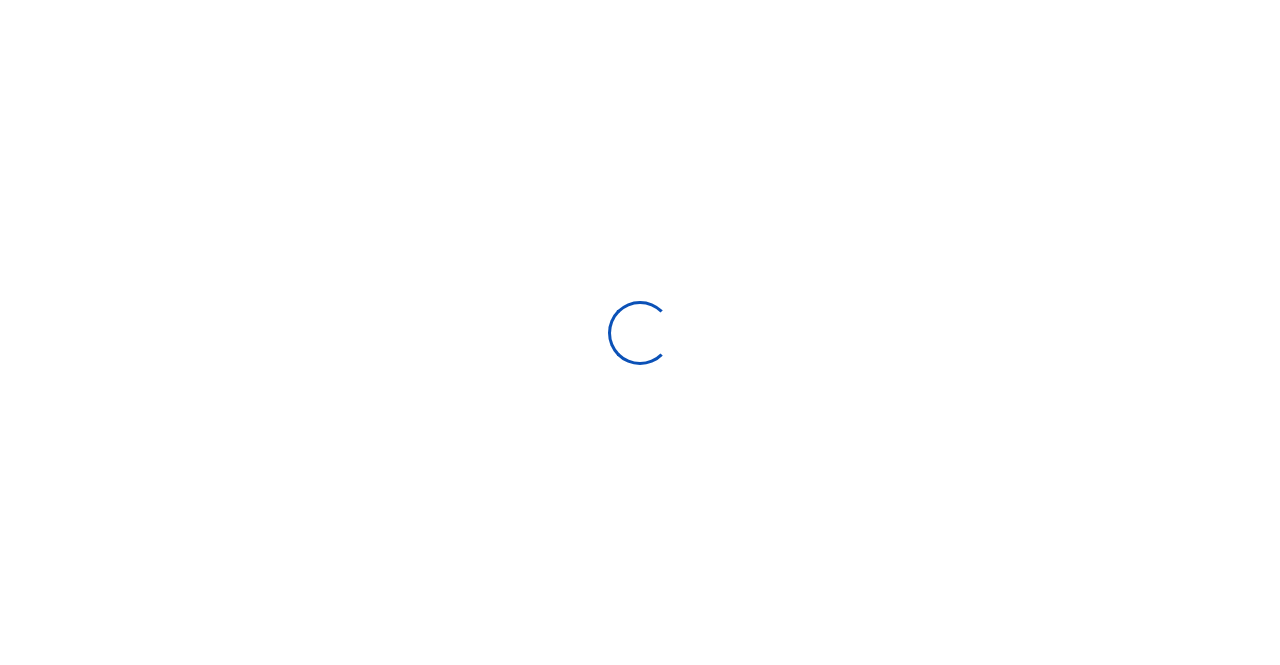 select 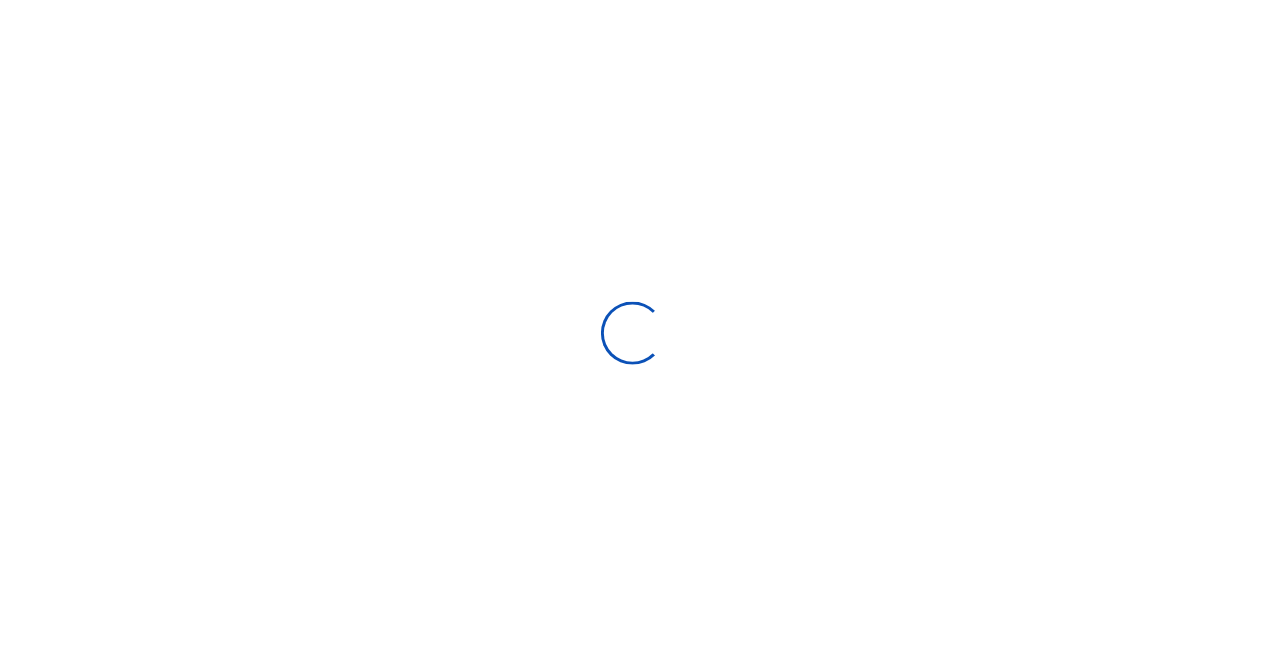 scroll, scrollTop: 0, scrollLeft: 0, axis: both 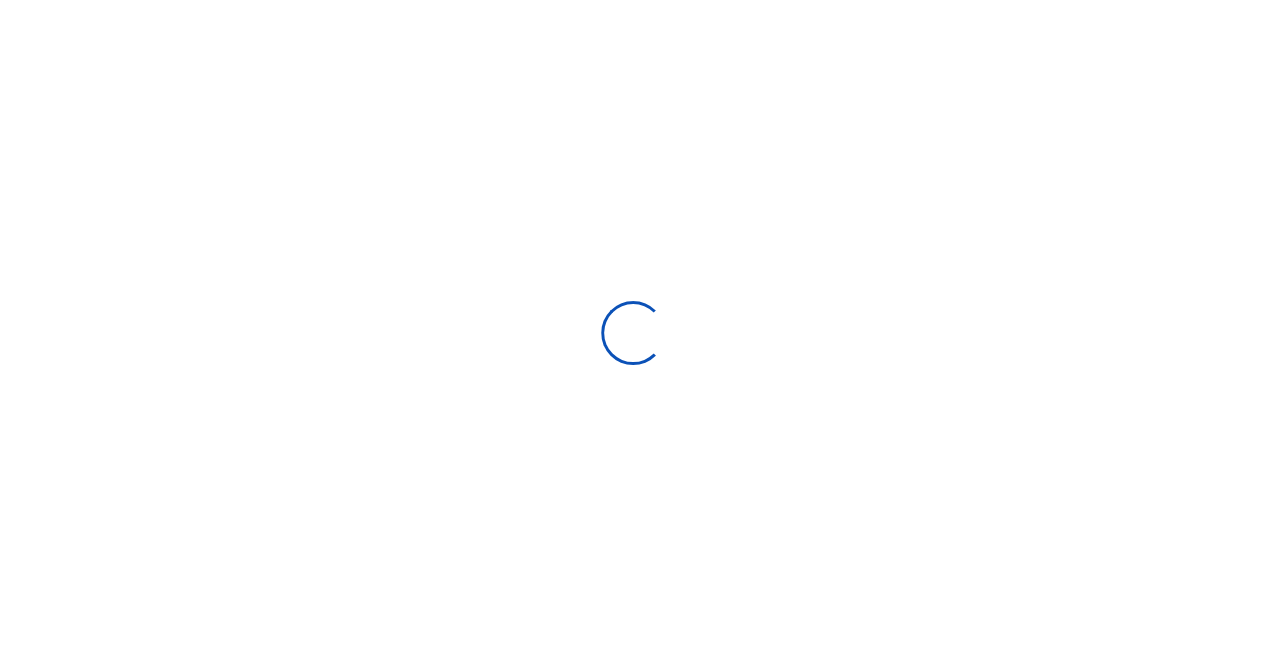 select on "Loading bundles" 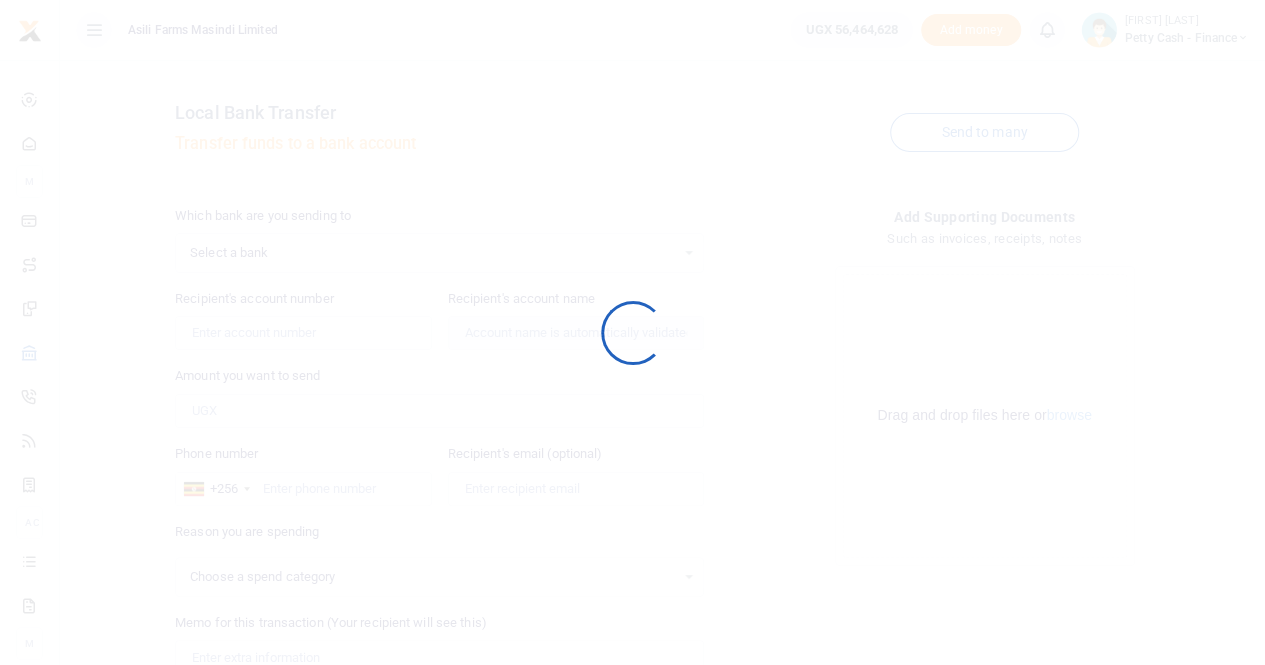 select 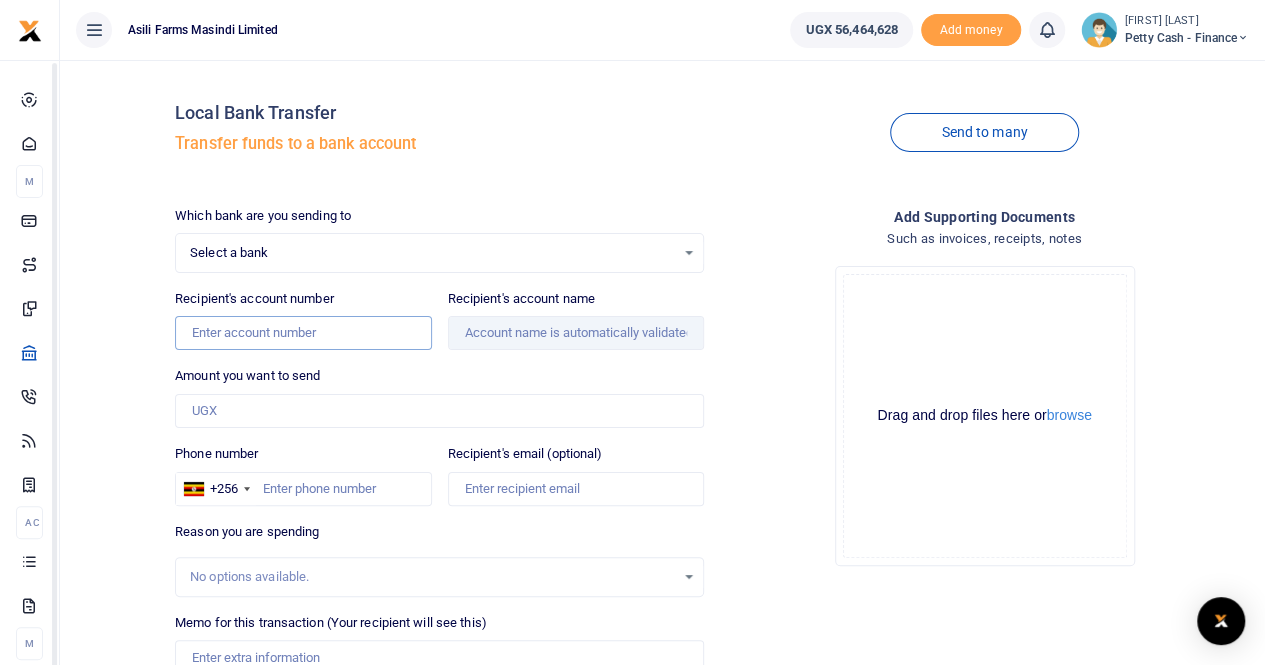 click on "Recipient's account number" at bounding box center (303, 333) 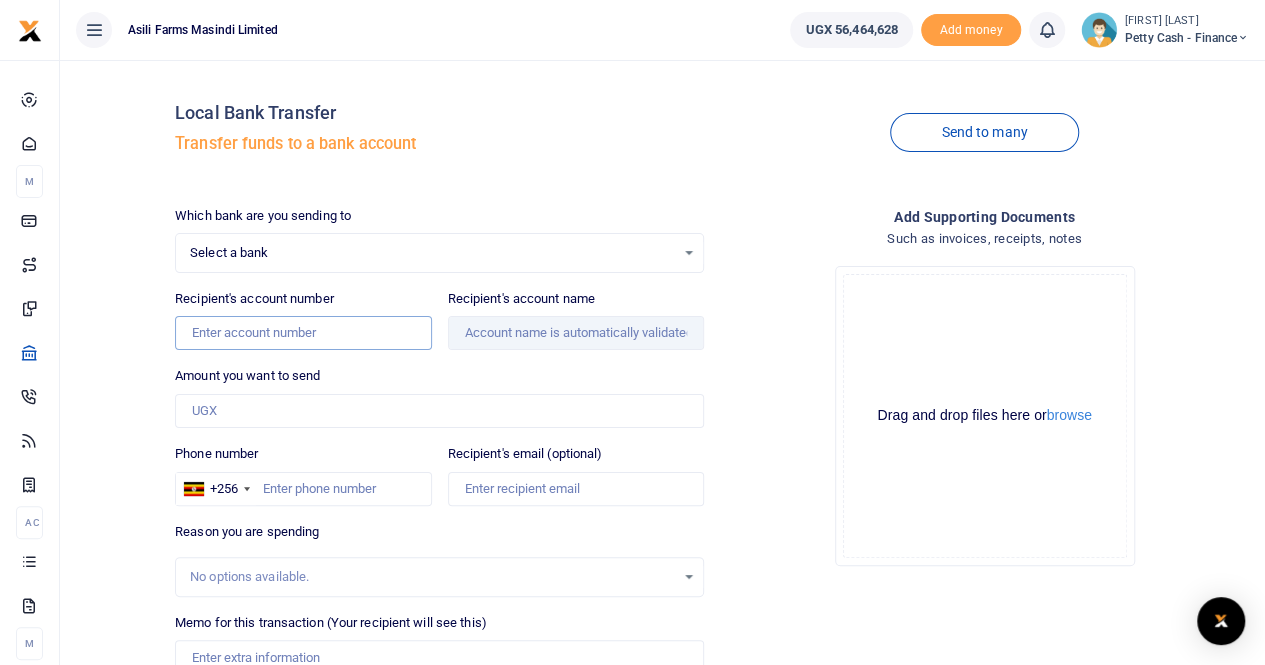 paste on "[NUMBER]" 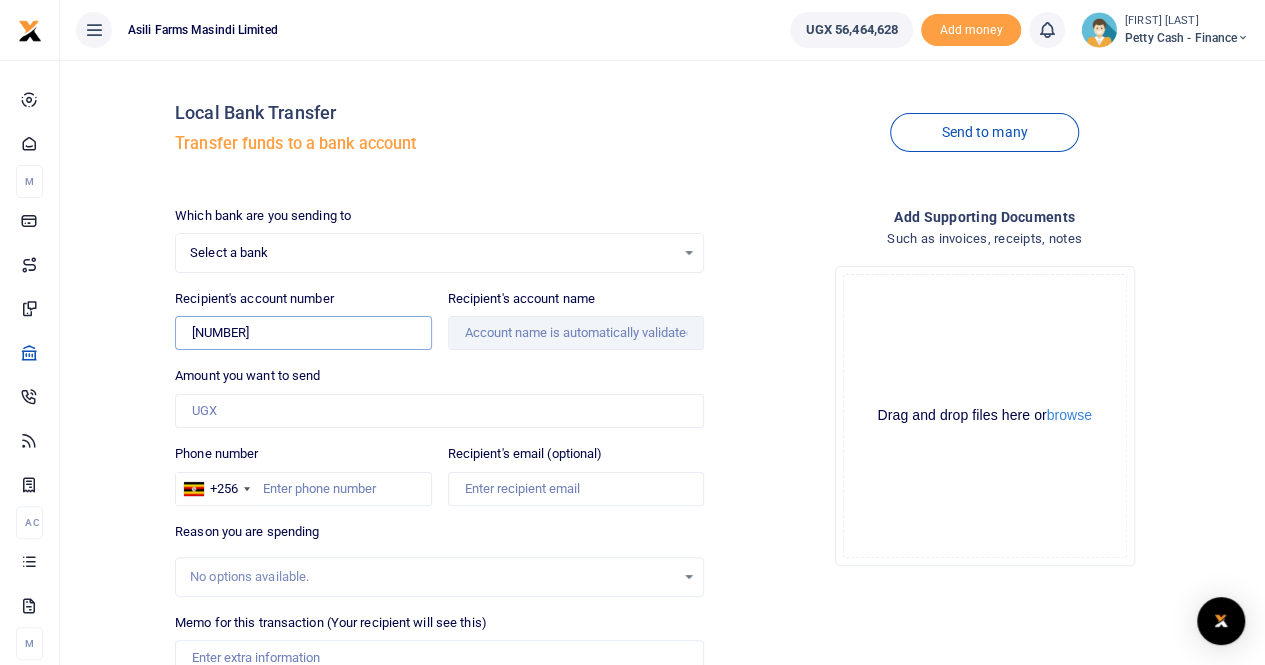 type on "[NUMBER]" 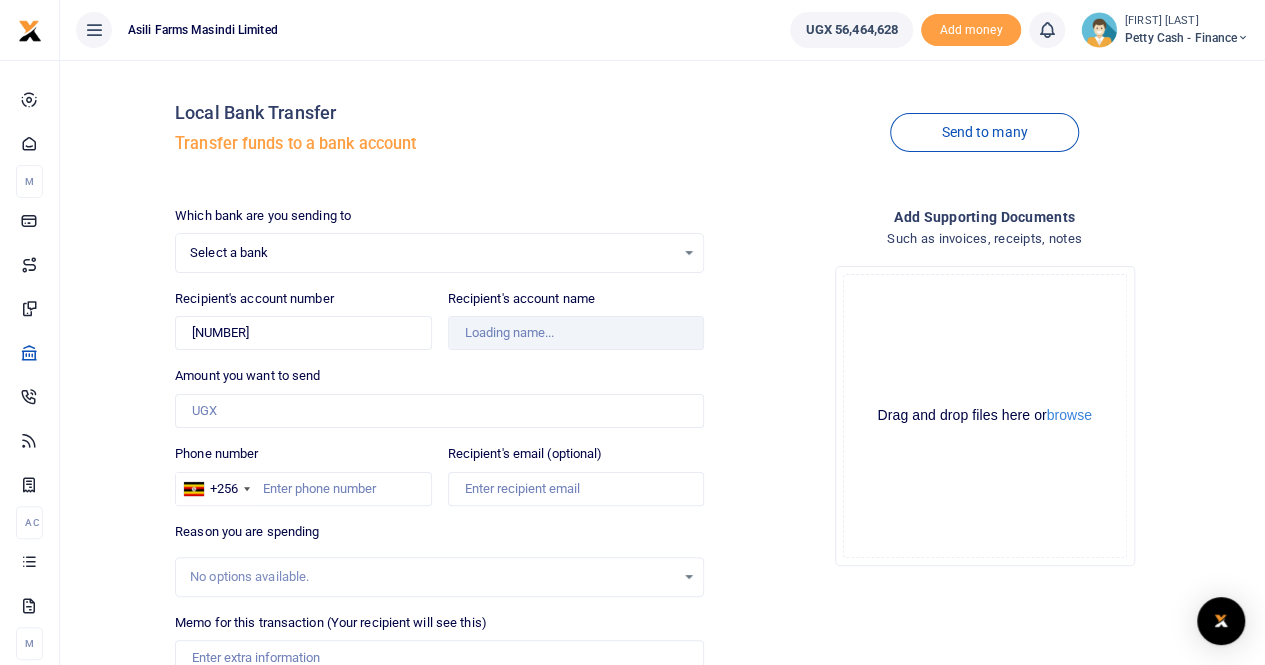 click on "Select a bank" at bounding box center (432, 253) 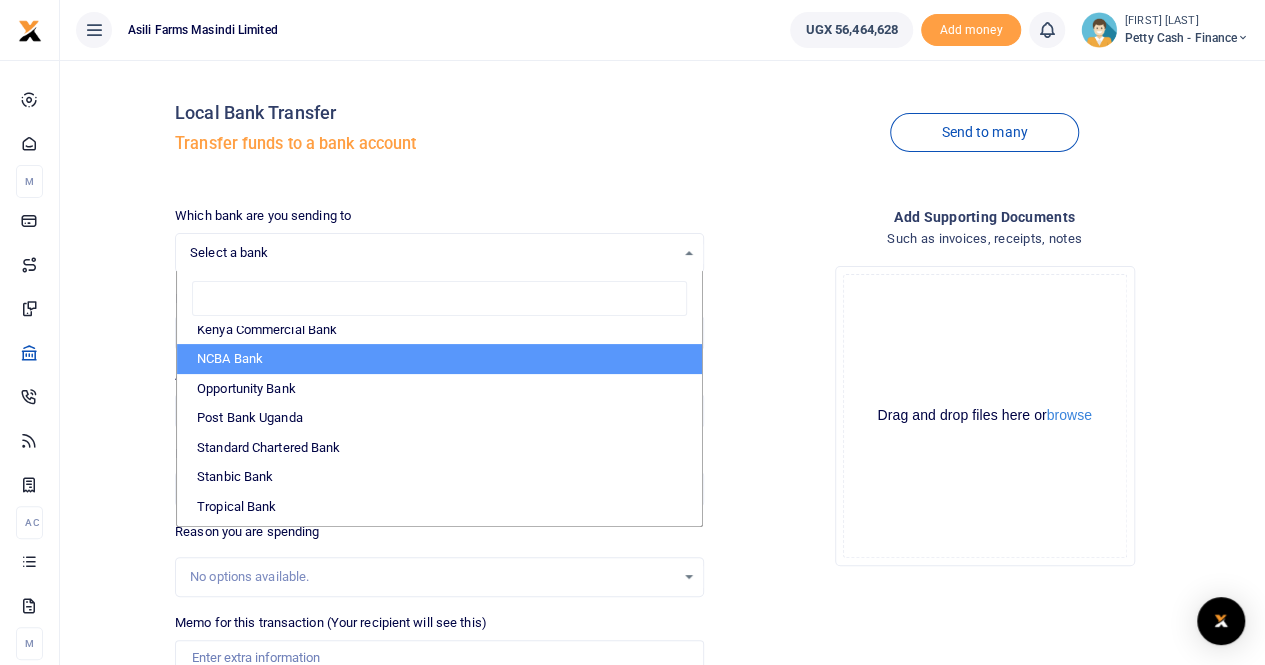 scroll, scrollTop: 596, scrollLeft: 0, axis: vertical 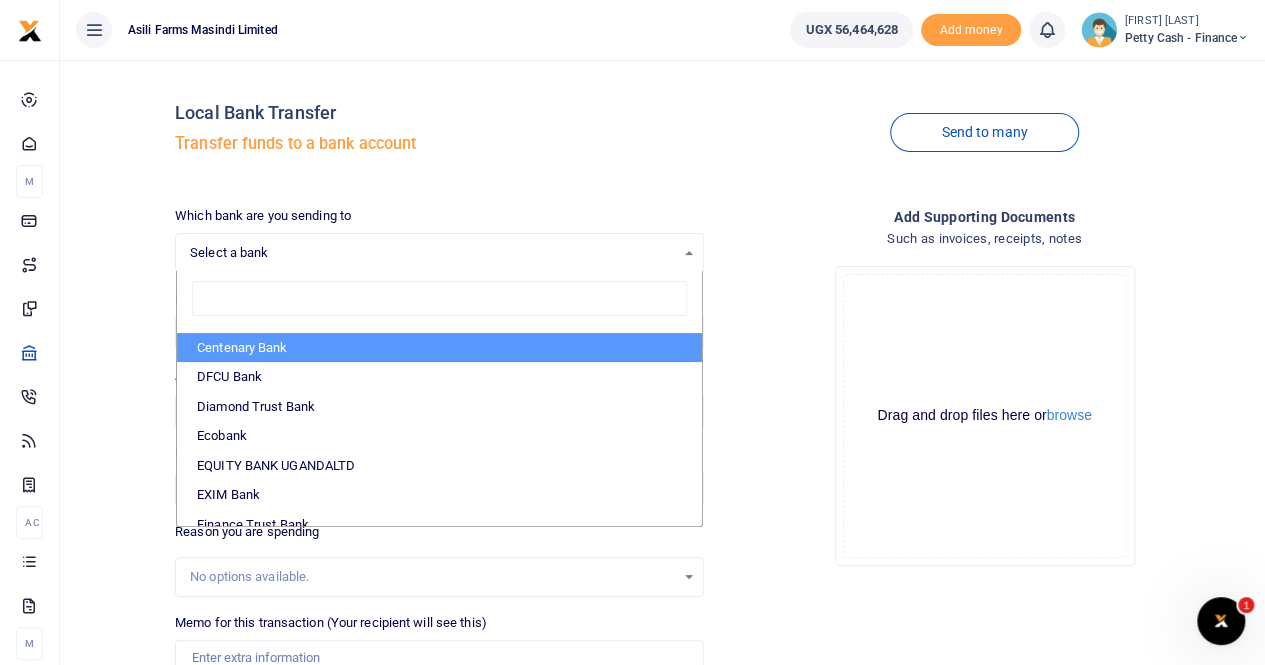click on "Centenary Bank" at bounding box center [439, 348] 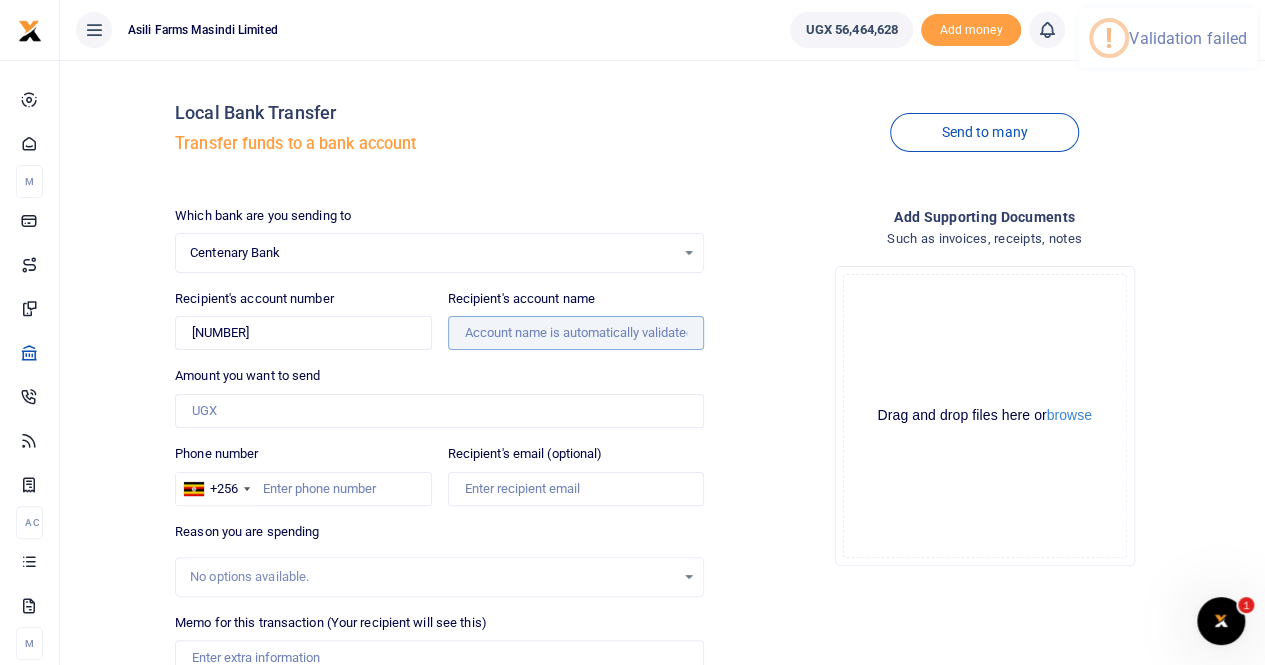 click on "Recipient's account name" at bounding box center (576, 333) 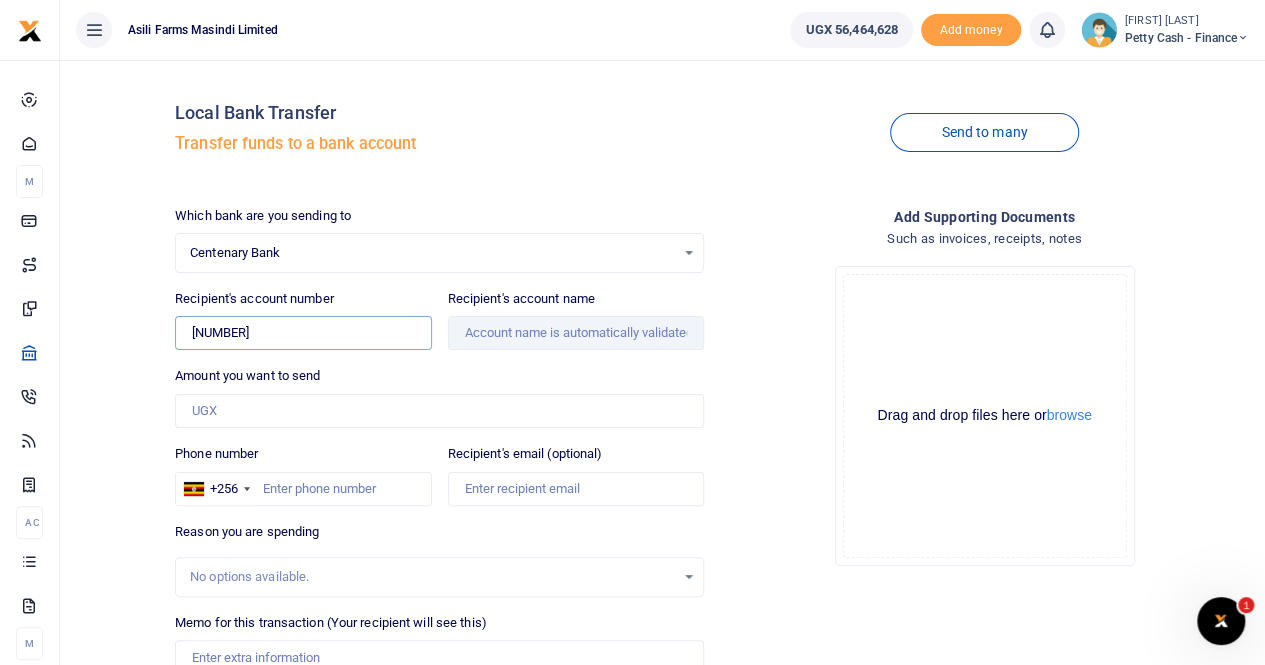 drag, startPoint x: 299, startPoint y: 334, endPoint x: 186, endPoint y: 325, distance: 113.35784 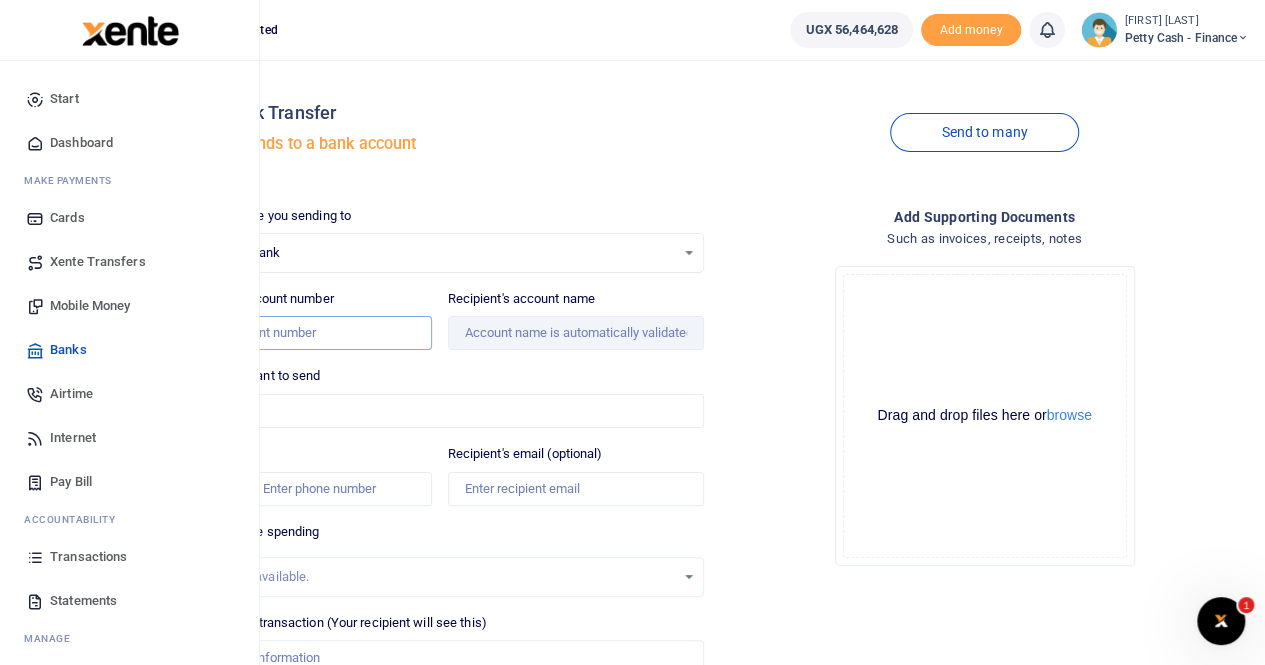 type 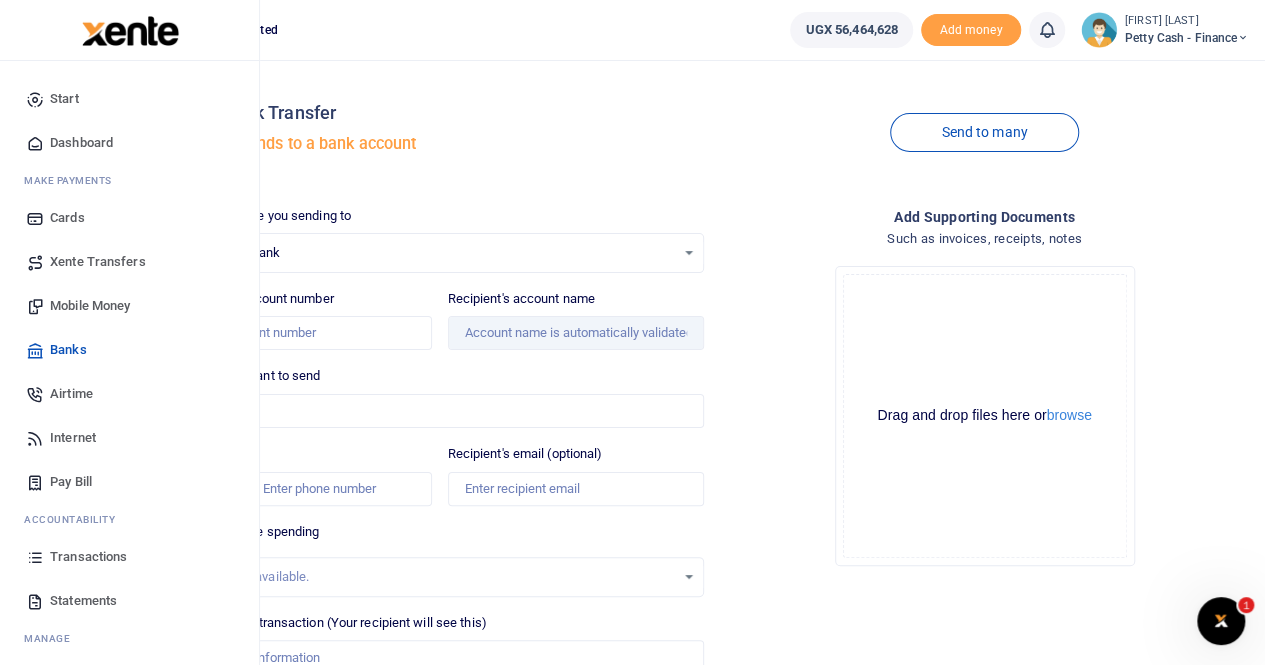 click on "Mobile Money" at bounding box center [90, 306] 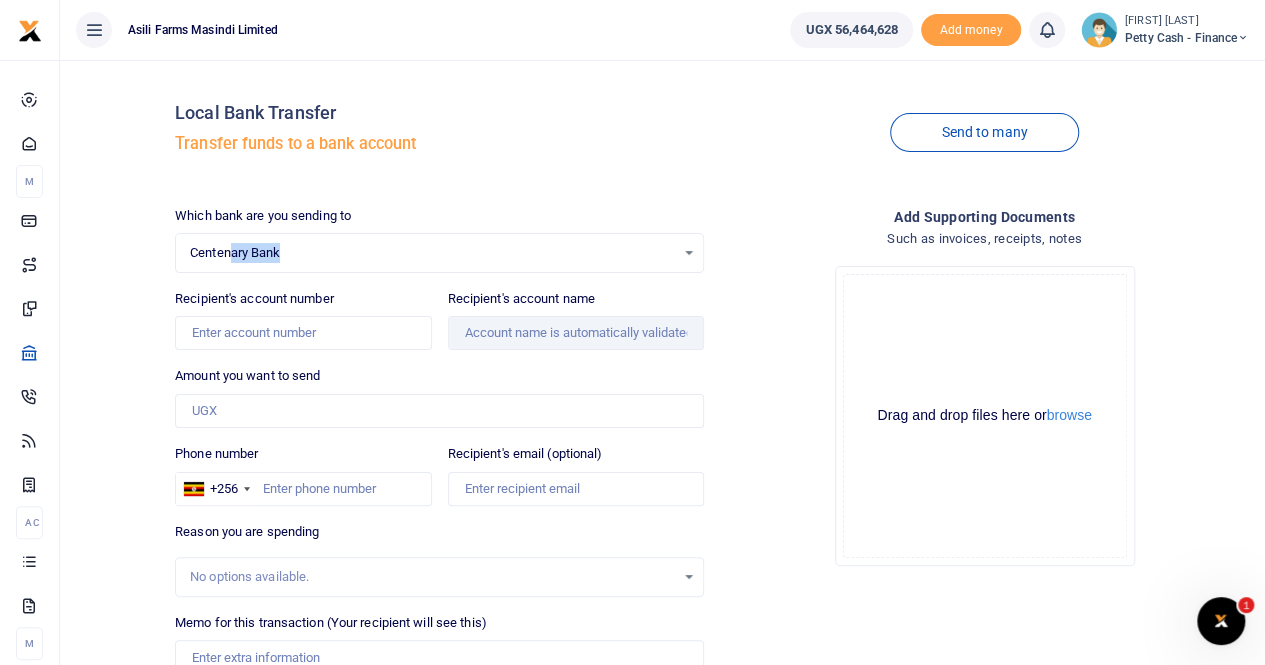 drag, startPoint x: 348, startPoint y: 235, endPoint x: 228, endPoint y: 261, distance: 122.78436 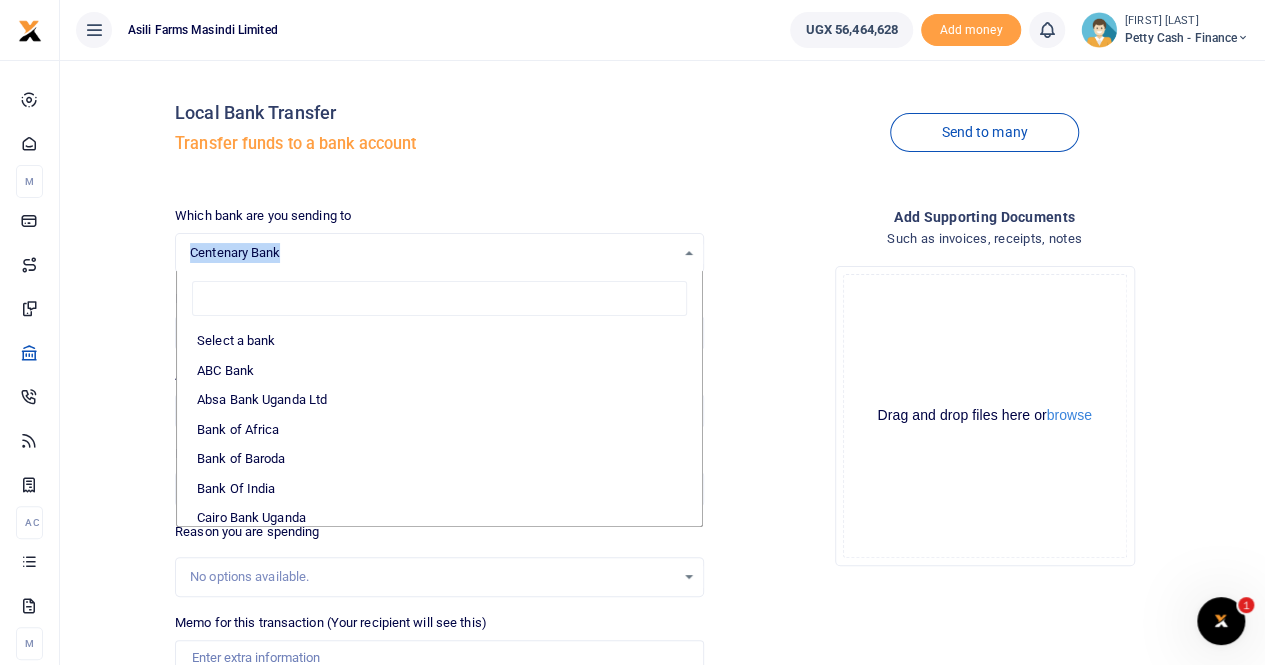 drag, startPoint x: 310, startPoint y: 247, endPoint x: 177, endPoint y: 251, distance: 133.06013 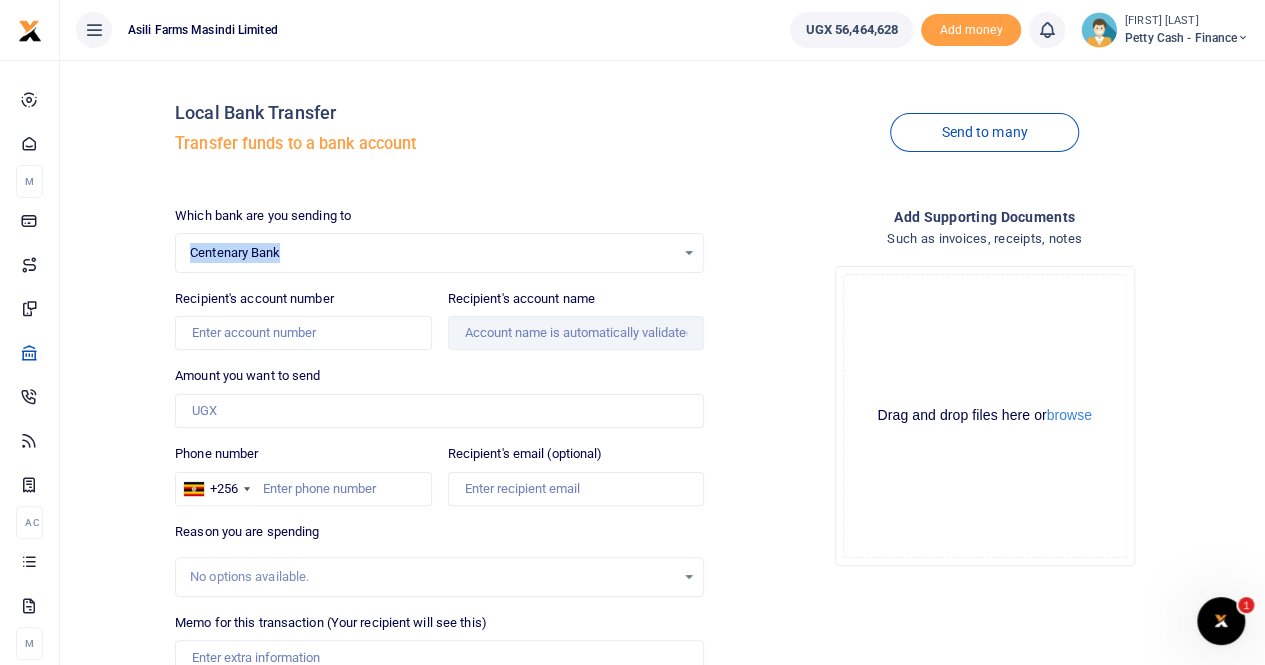 click on "Centenary Bank Select an option...
Select a bank
ABC Bank
Absa Bank Uganda Ltd
Bank of Africa
Bank of Baroda
Bank Of India
Cairo Bank Uganda
Centenary Bank
DFCU Bank
Diamond Trust Bank
Ecobank
EQUITY BANK UGANDALTD
EXIM Bank
Finance Trust Bank
Guaranty Trust Bank
Housing Finance Bank
I & M Bank Uganda Ltd
Kenya Commercial Bank
NCBA Bank
Opportunity Bank
Post Bank Uganda
Standard Chartered Bank
Stanbic Bank
Tropical Bank
United Bank for Africa
Uganda Development Bank
UGAFODE MFI" at bounding box center (439, 253) 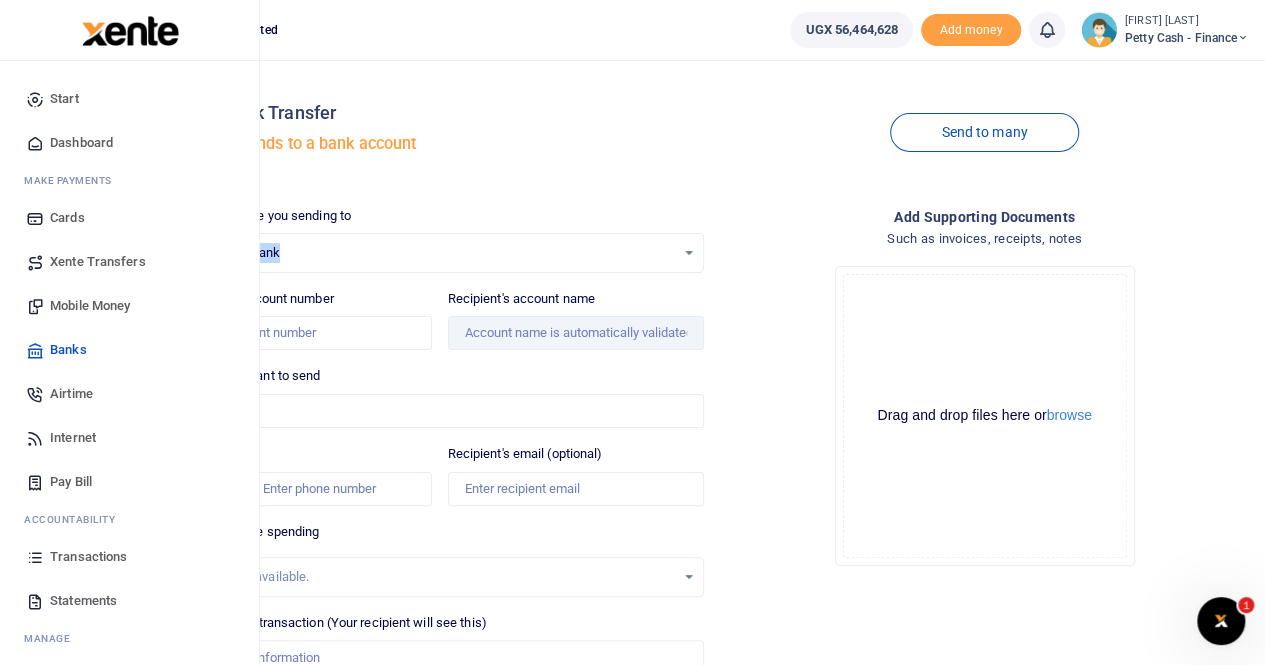 click on "Xente Transfers" at bounding box center (98, 262) 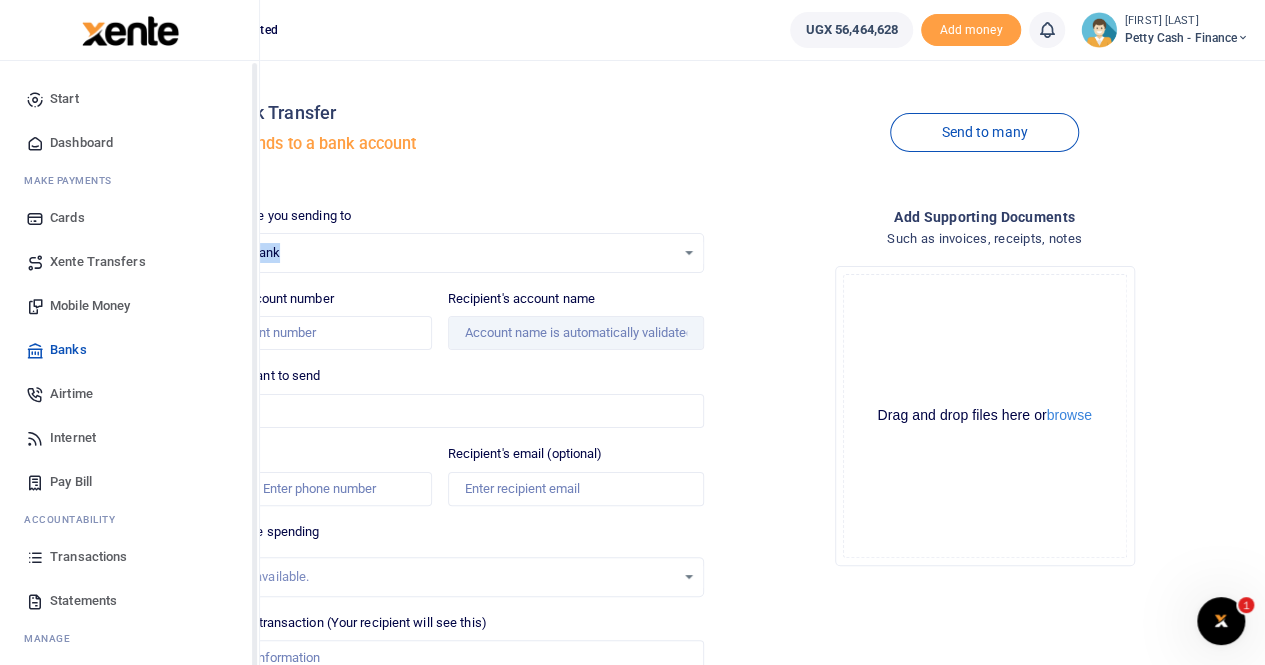 click on "Mobile Money" at bounding box center (90, 306) 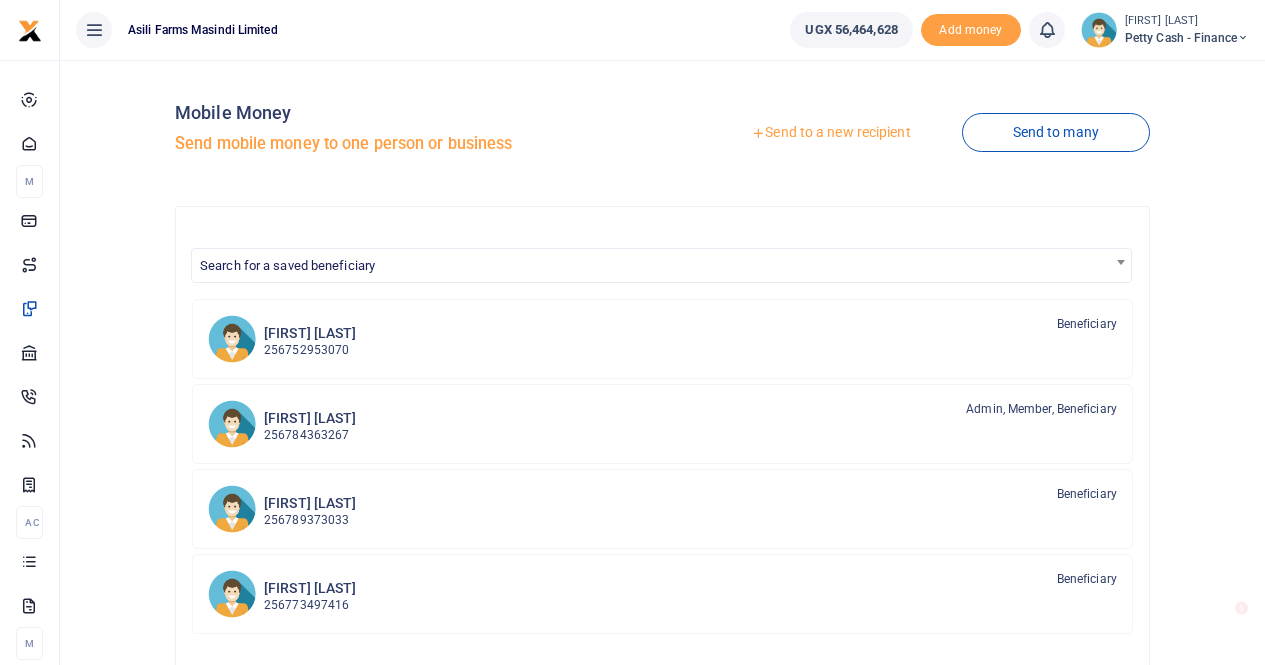 scroll, scrollTop: 0, scrollLeft: 0, axis: both 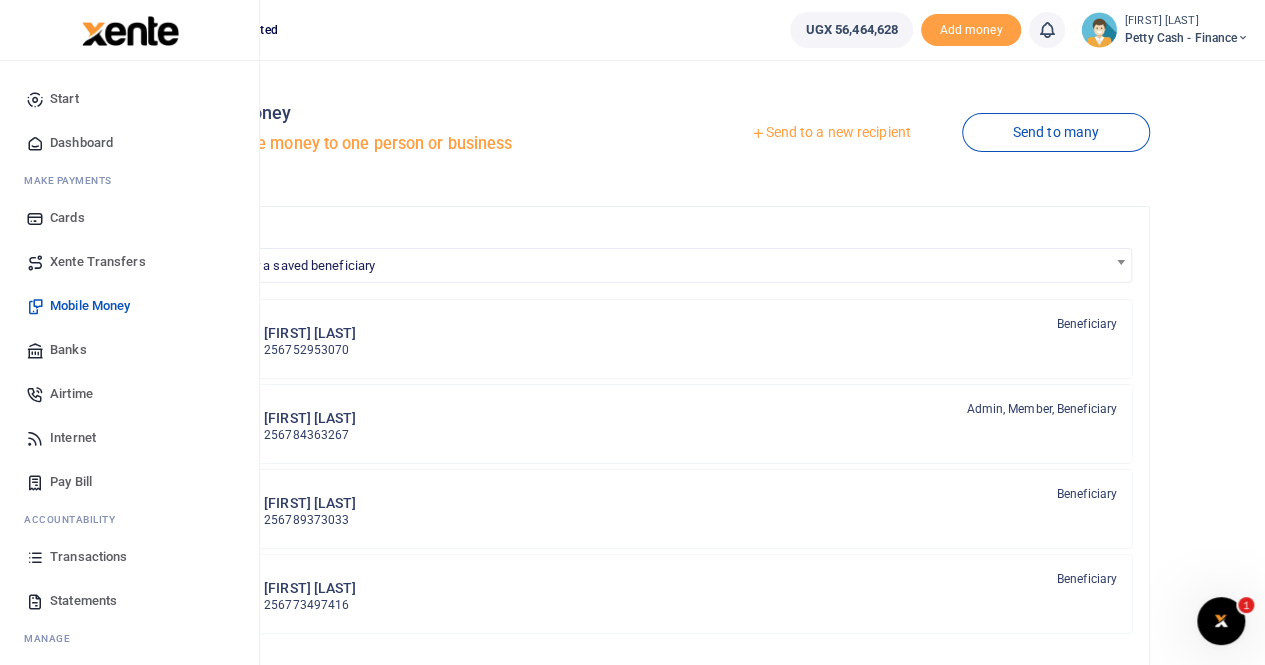 click on "Transactions" at bounding box center [88, 557] 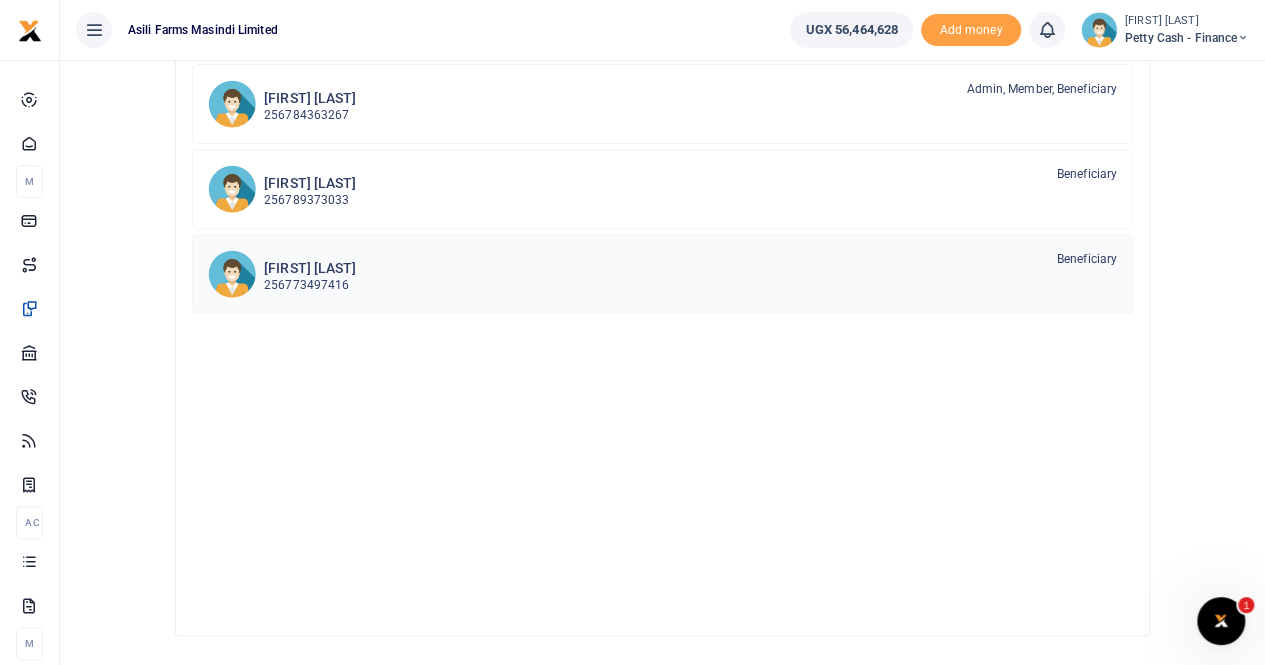 scroll, scrollTop: 378, scrollLeft: 0, axis: vertical 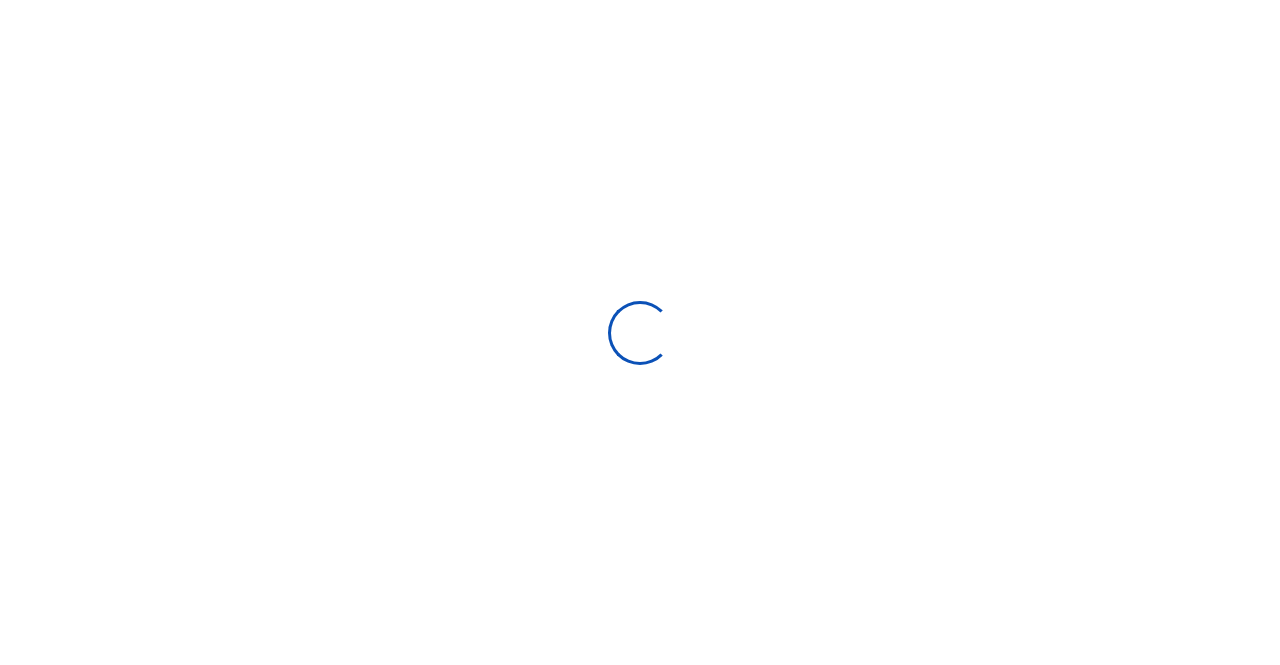 select 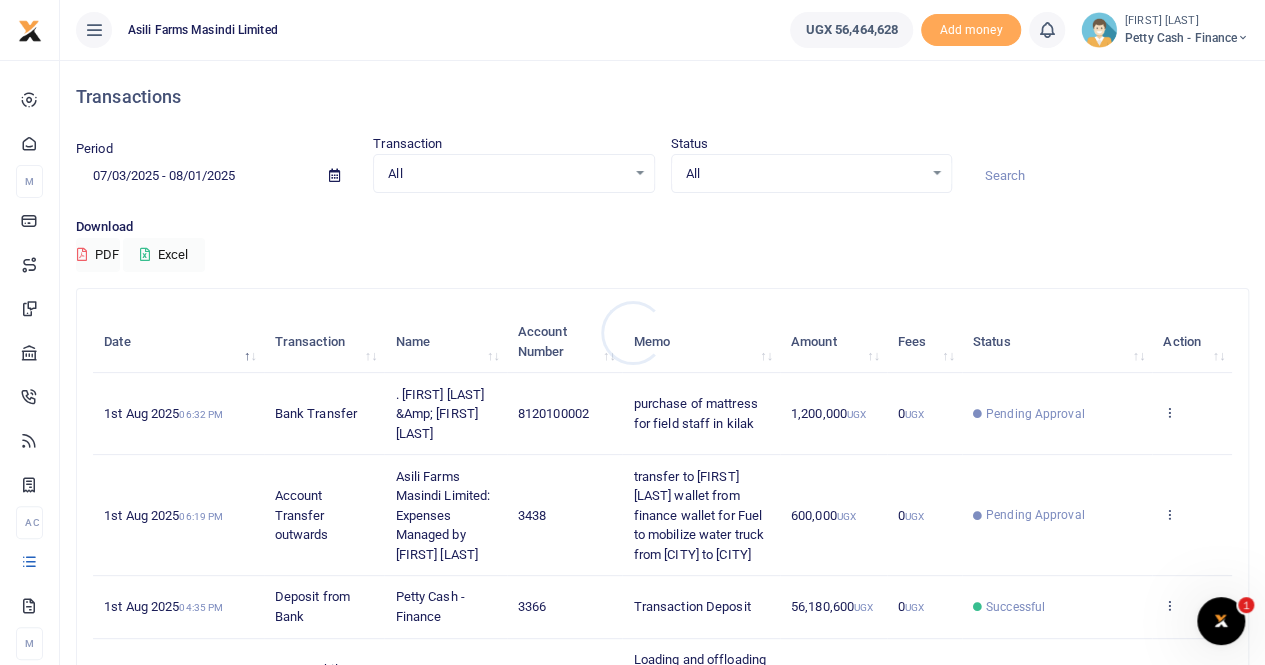 scroll, scrollTop: 0, scrollLeft: 0, axis: both 